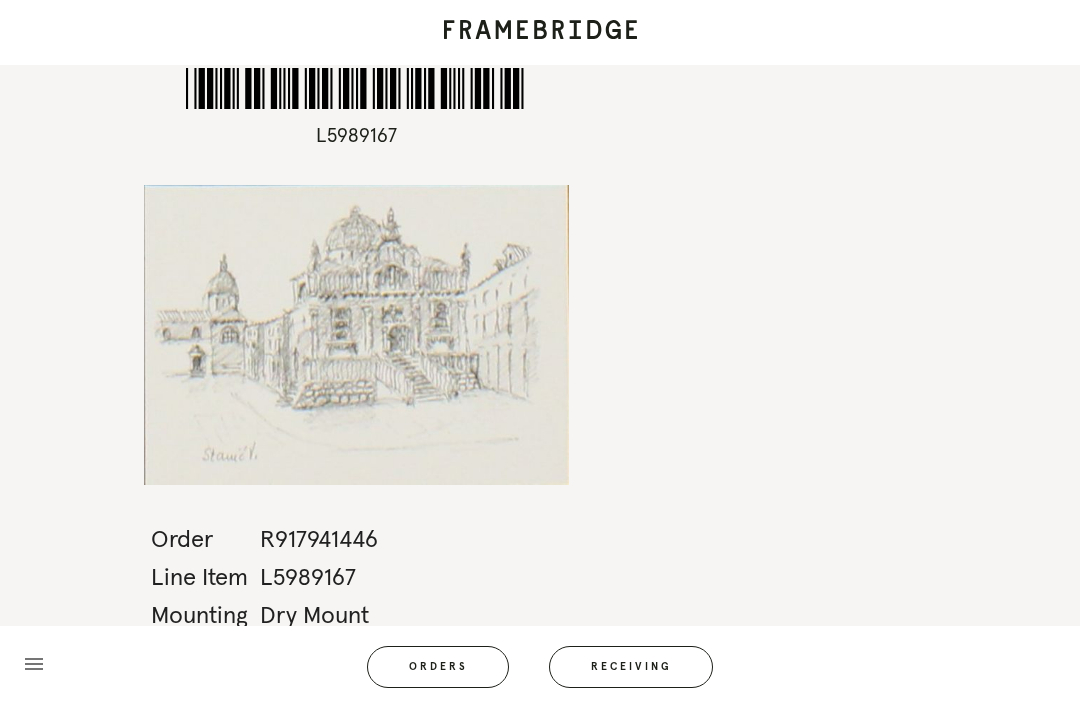 scroll, scrollTop: 0, scrollLeft: 0, axis: both 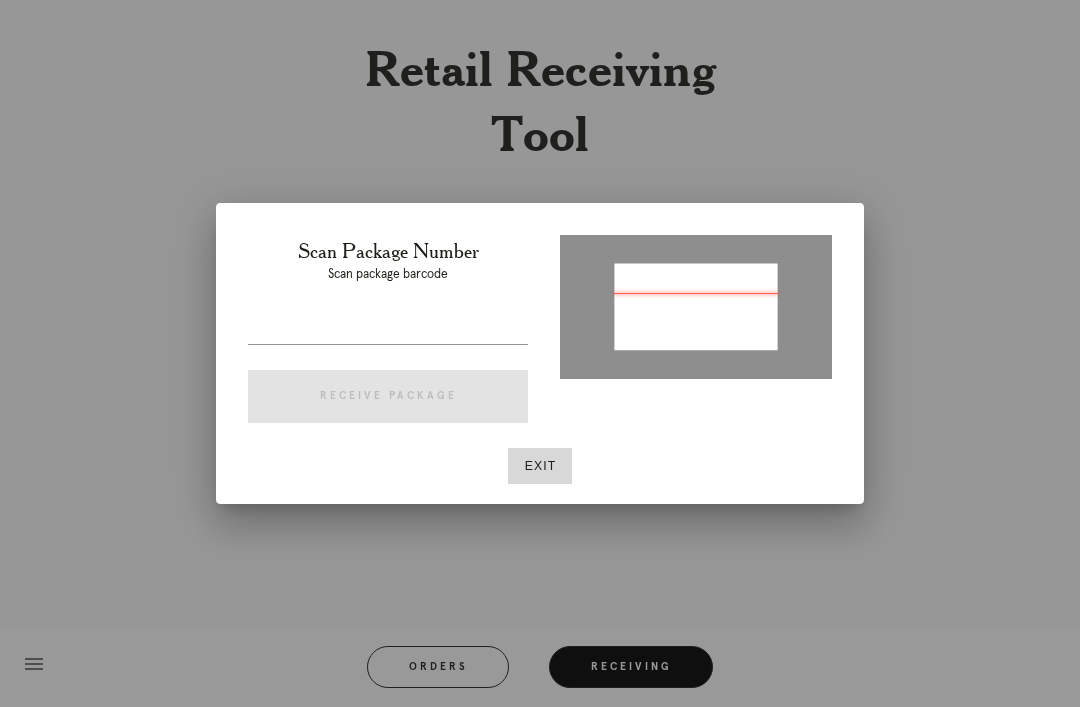 type on "P217574050359387" 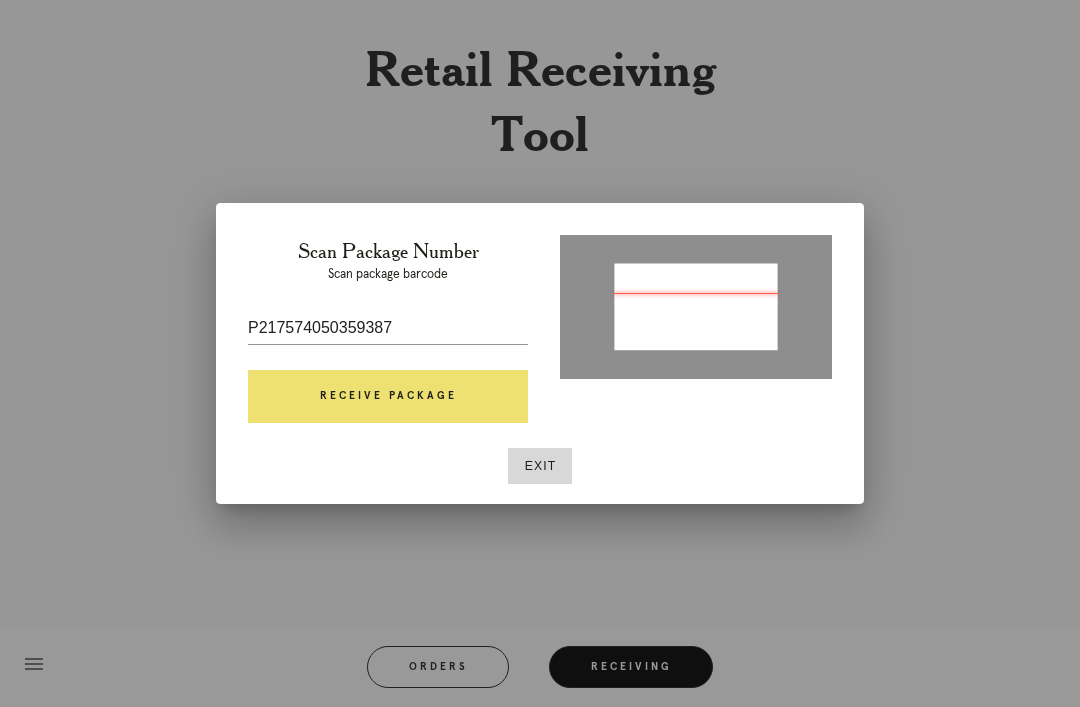 click on "Receive Package" at bounding box center [388, 397] 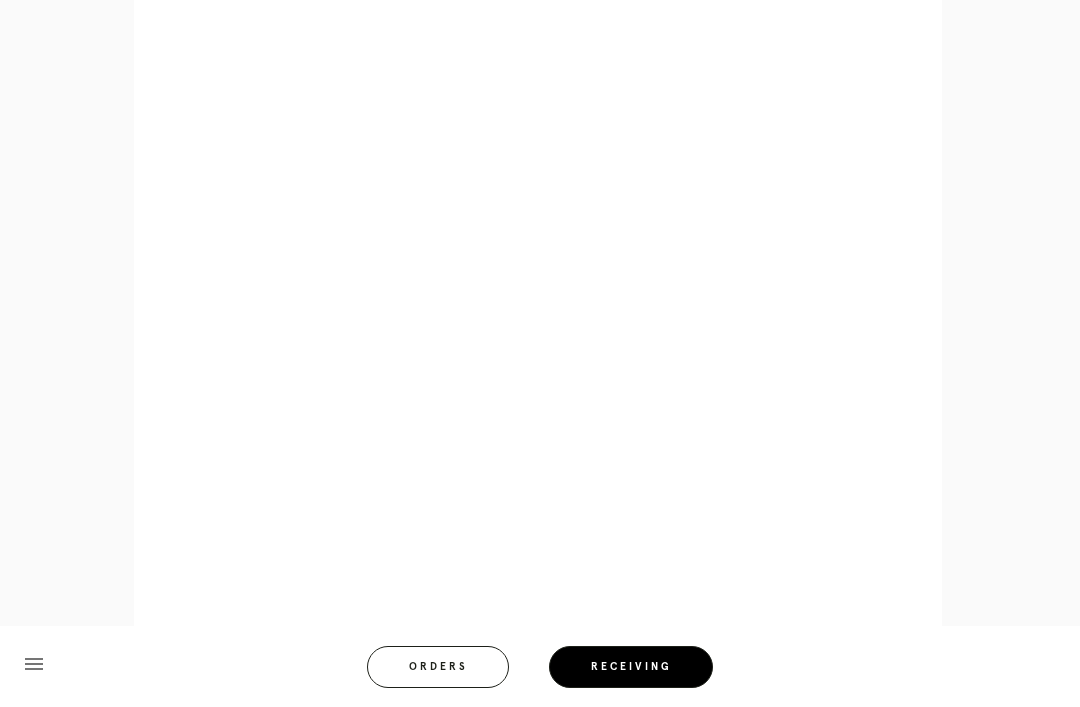 scroll, scrollTop: 868, scrollLeft: 0, axis: vertical 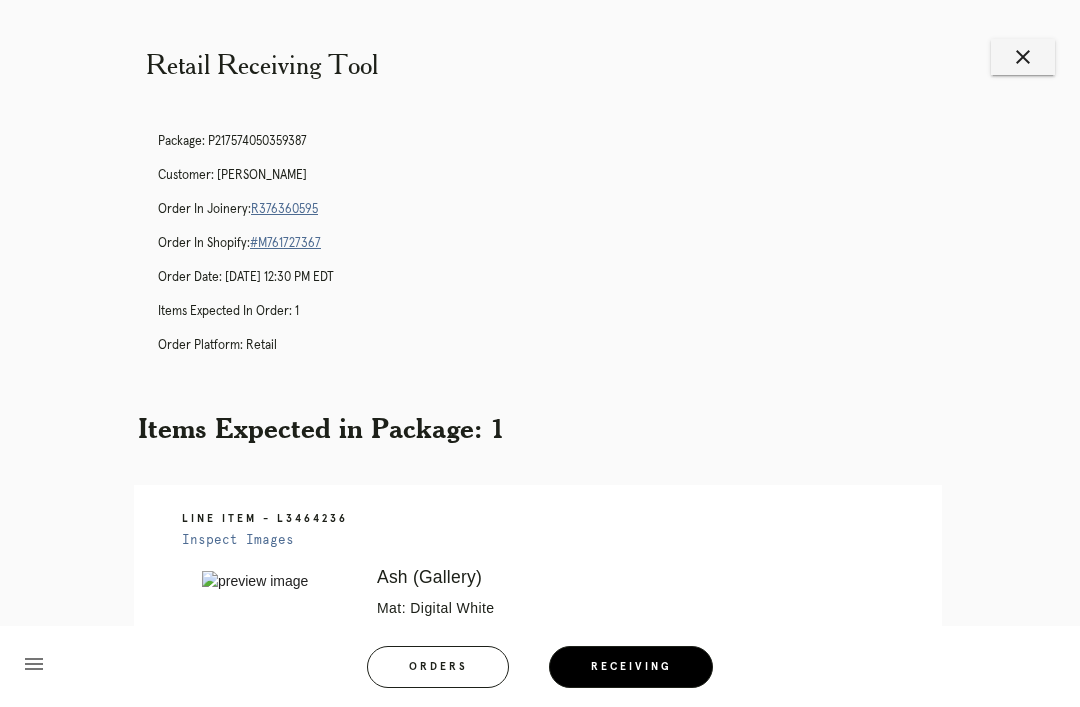 click on "close" at bounding box center (1023, 57) 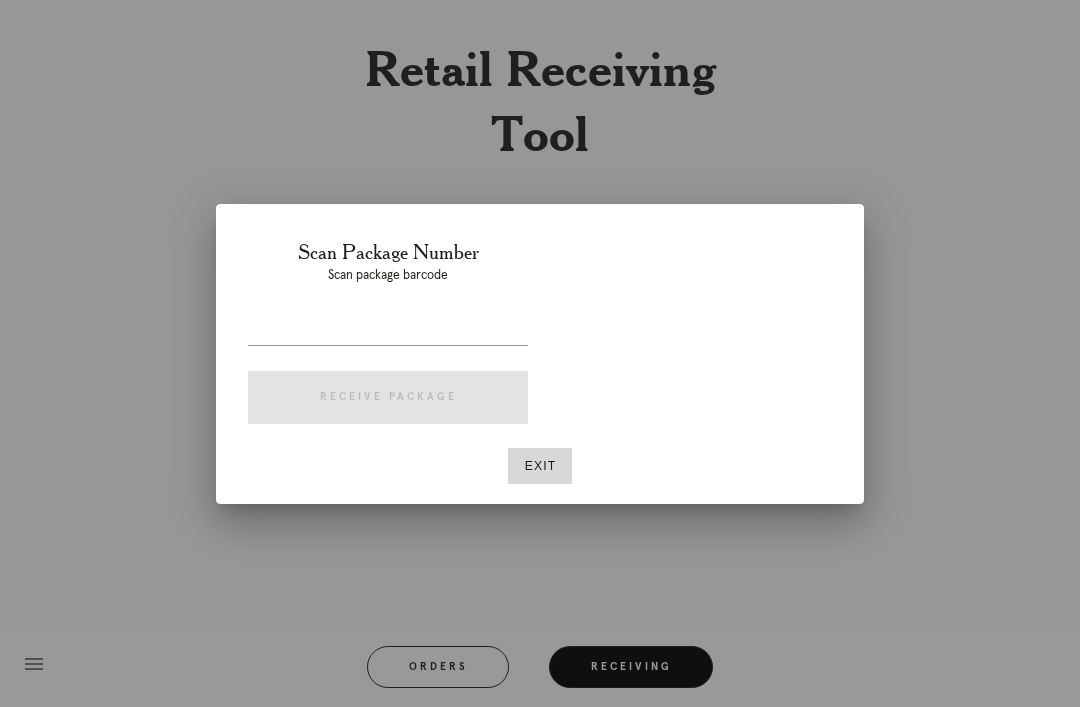 scroll, scrollTop: 0, scrollLeft: 0, axis: both 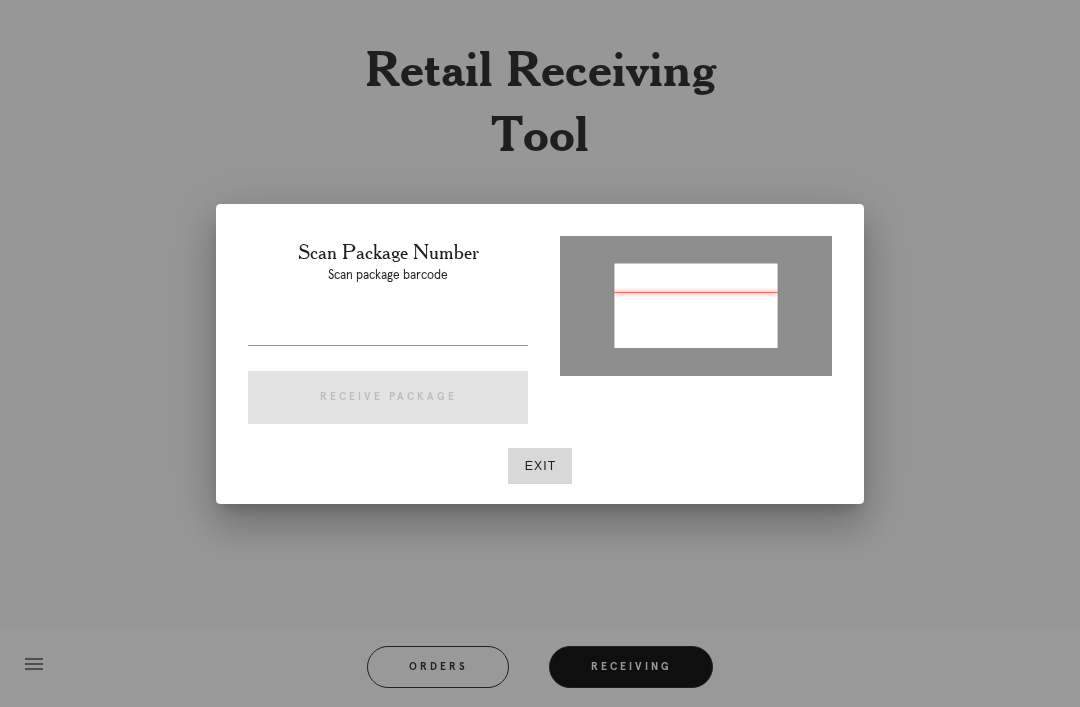 type on "P963105756500991" 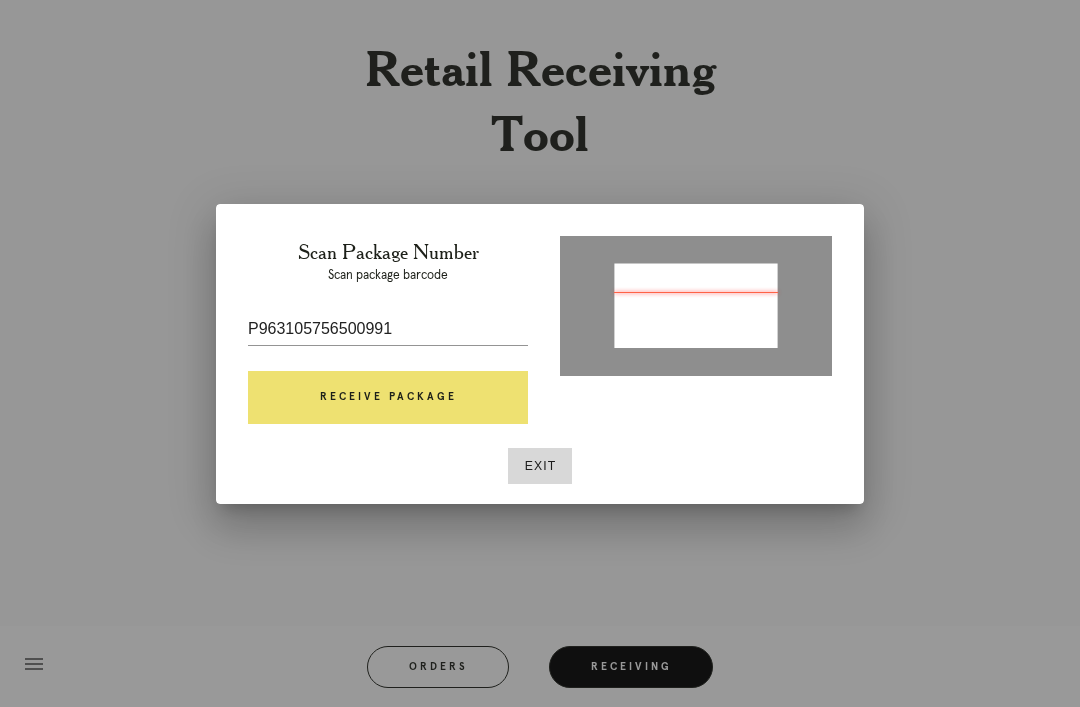 click on "Receive Package" at bounding box center (388, 398) 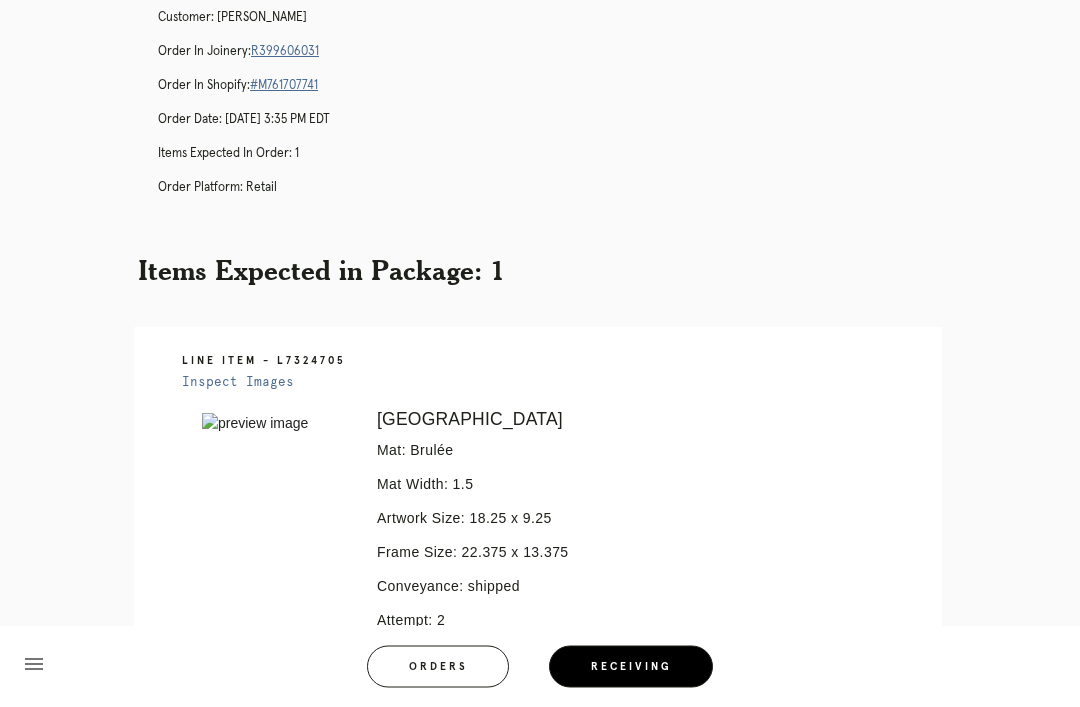 scroll, scrollTop: 0, scrollLeft: 0, axis: both 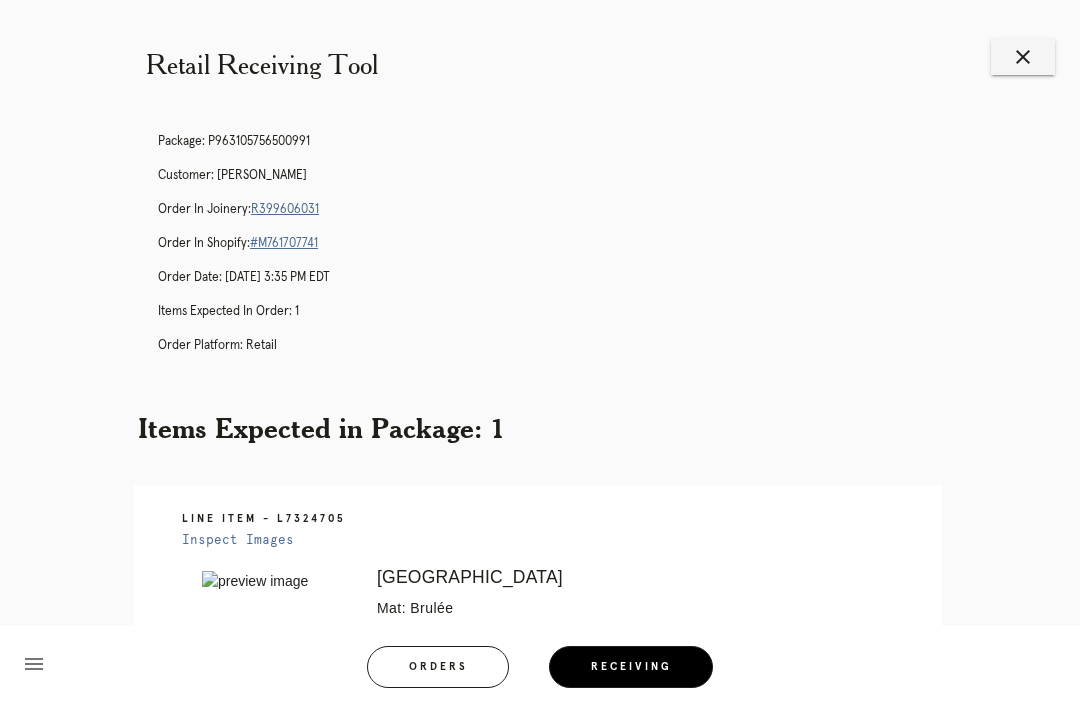 click on "Package: P963105756500991   Customer: Vandana Ranjan
Order in Joinery:
R399606031
Order in Shopify:
#M761707741
Order Date:
06/07/2025  3:35 PM EDT
Items Expected in Order: 1   Order Platform: retail" at bounding box center (560, 252) 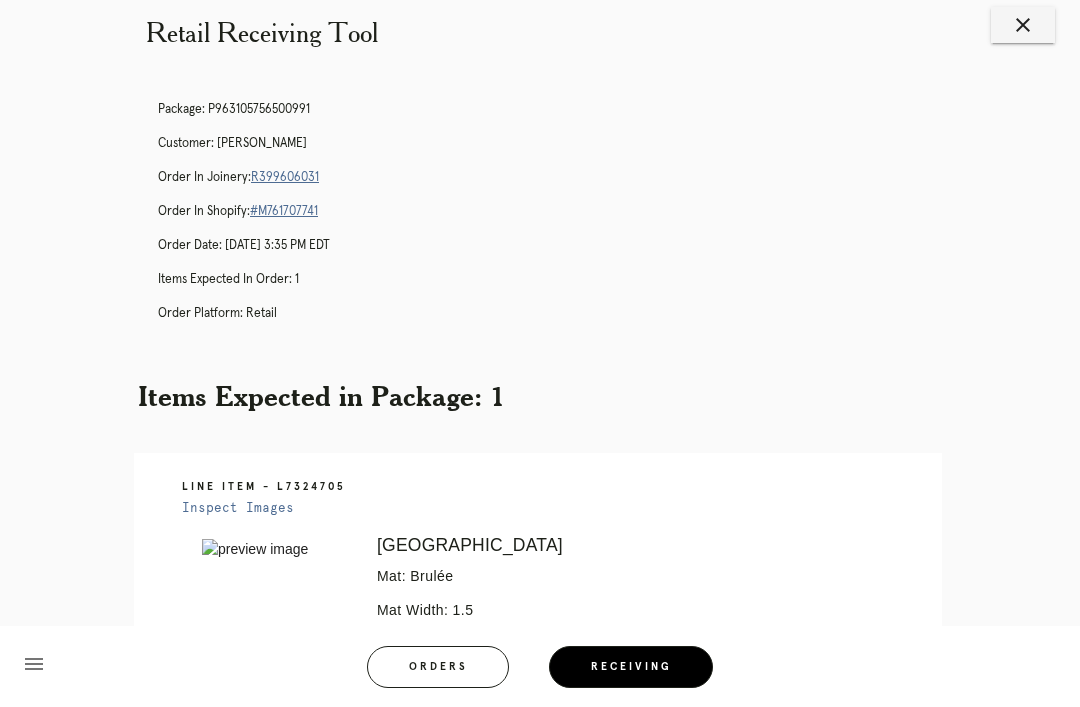 scroll, scrollTop: 28, scrollLeft: 0, axis: vertical 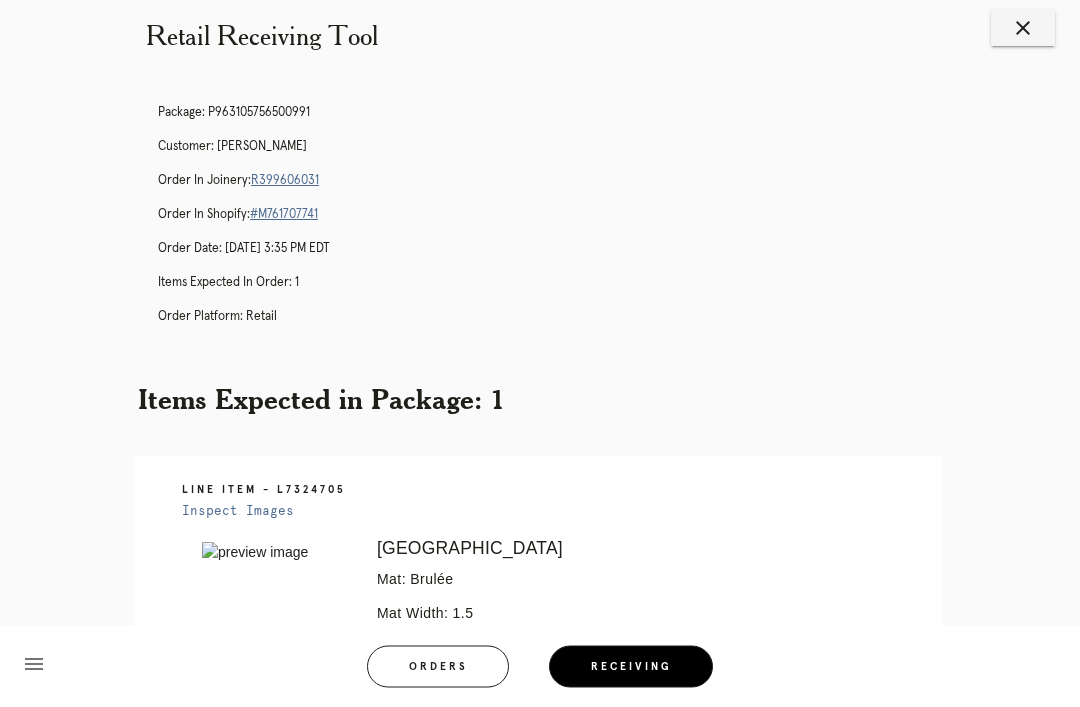 click on "R399606031" at bounding box center [285, 181] 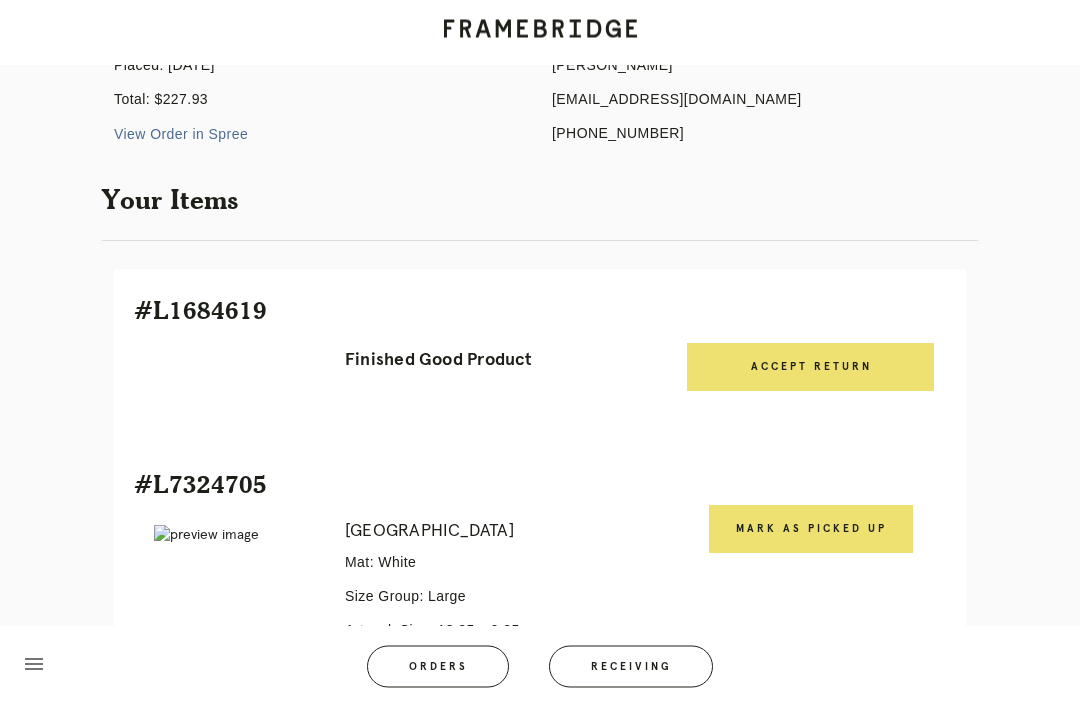 scroll, scrollTop: 262, scrollLeft: 0, axis: vertical 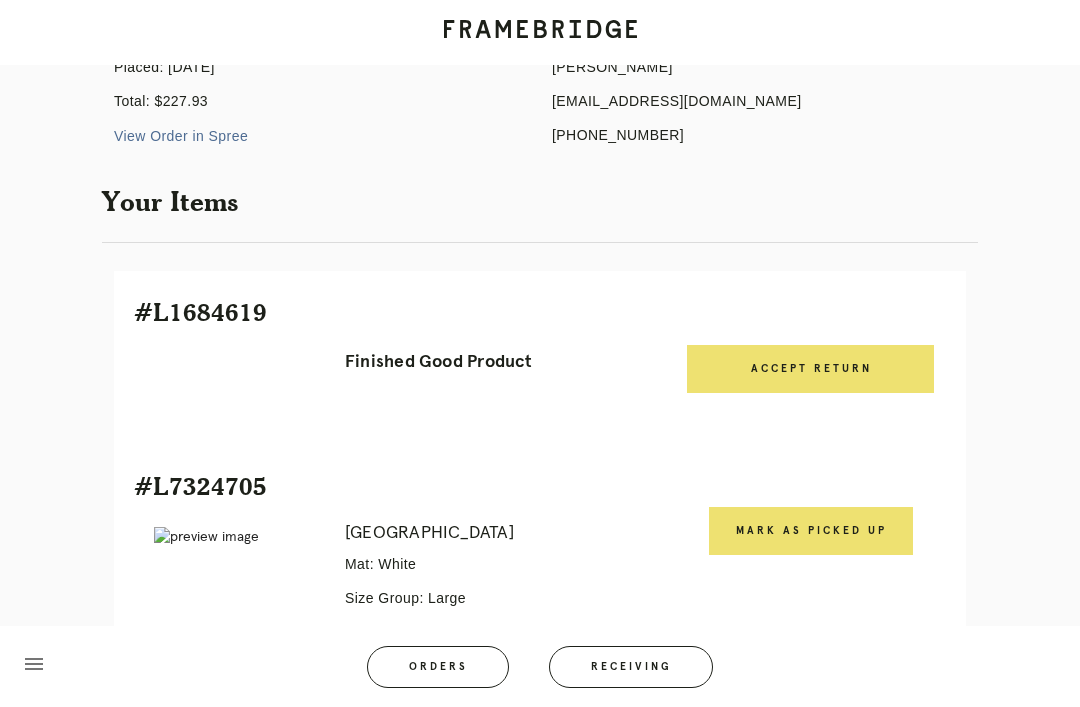 click on "Mark as Picked Up" at bounding box center (811, 531) 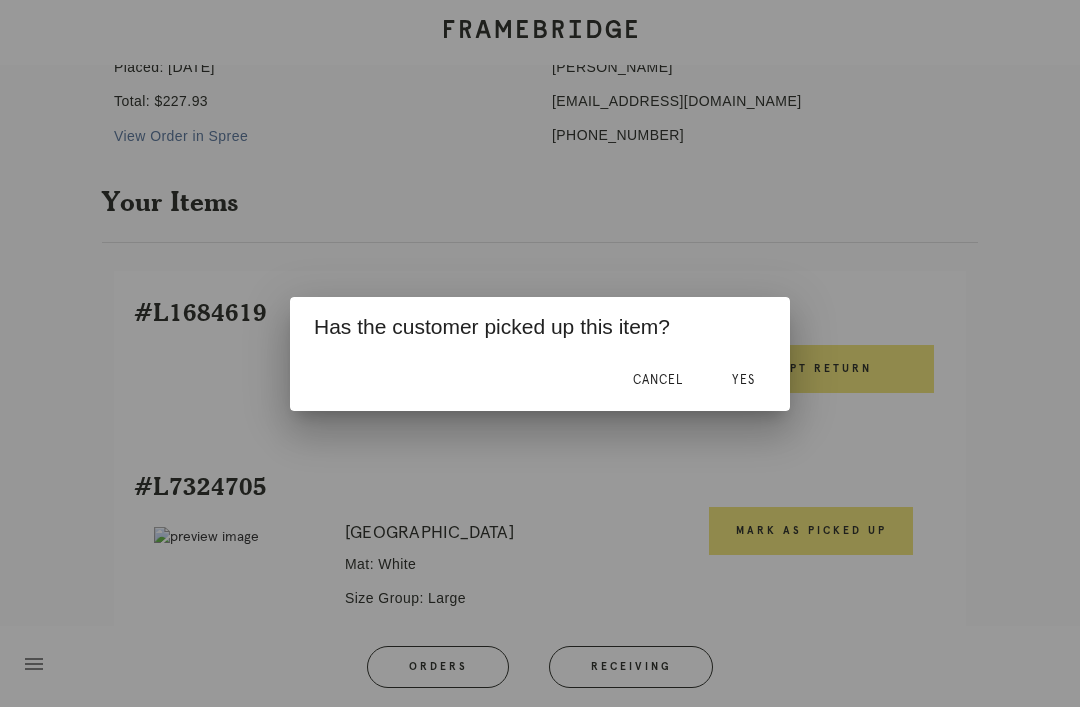 click on "Yes" at bounding box center [743, 381] 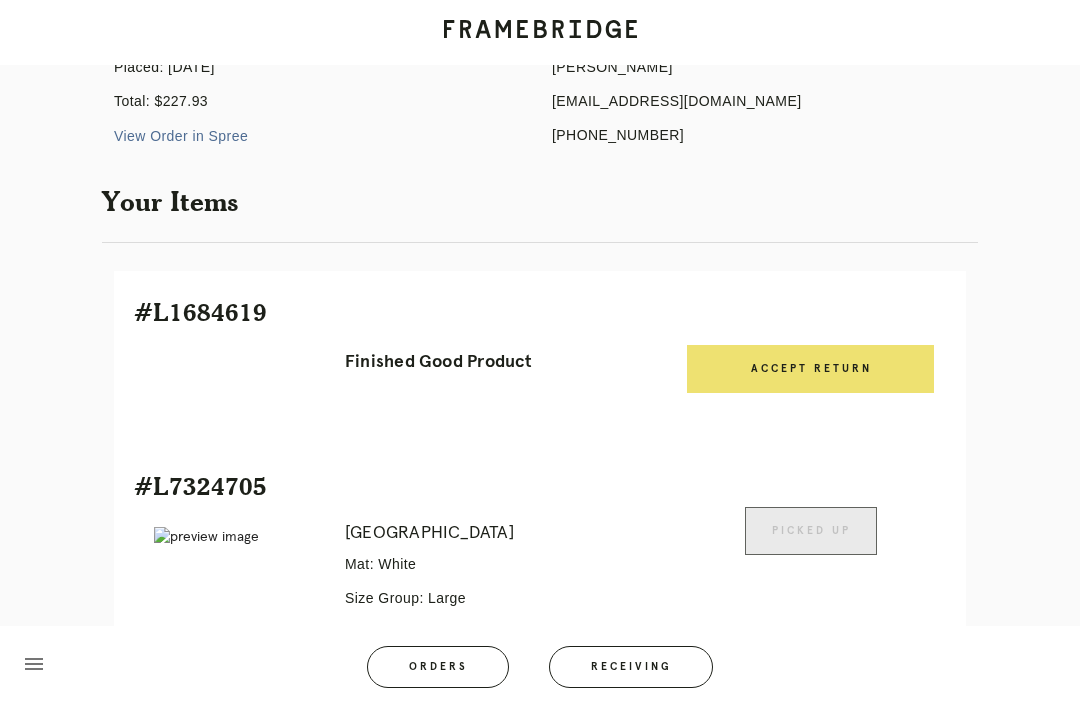click on "Receiving" at bounding box center (631, 667) 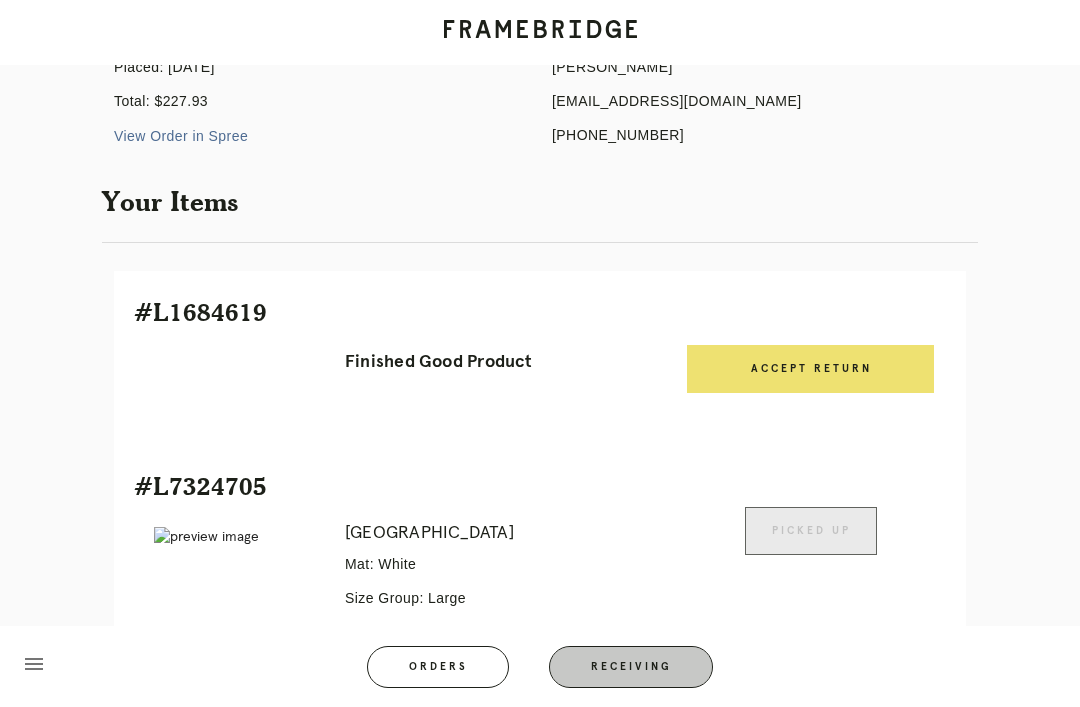 scroll, scrollTop: 0, scrollLeft: 0, axis: both 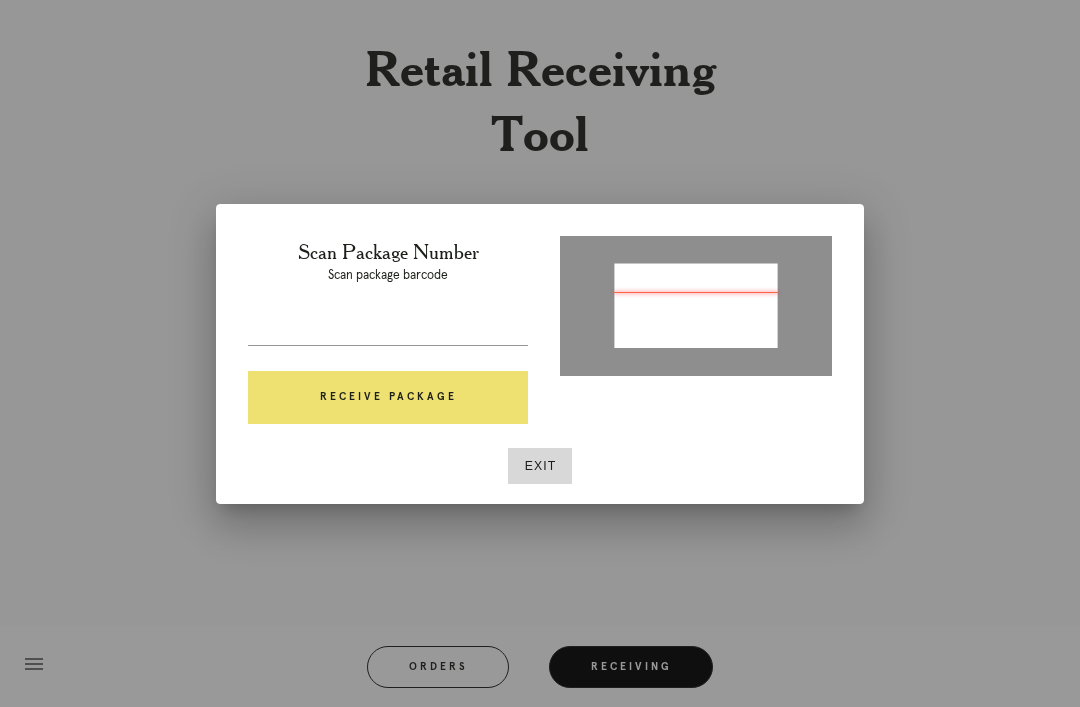 type on "P925276765522057" 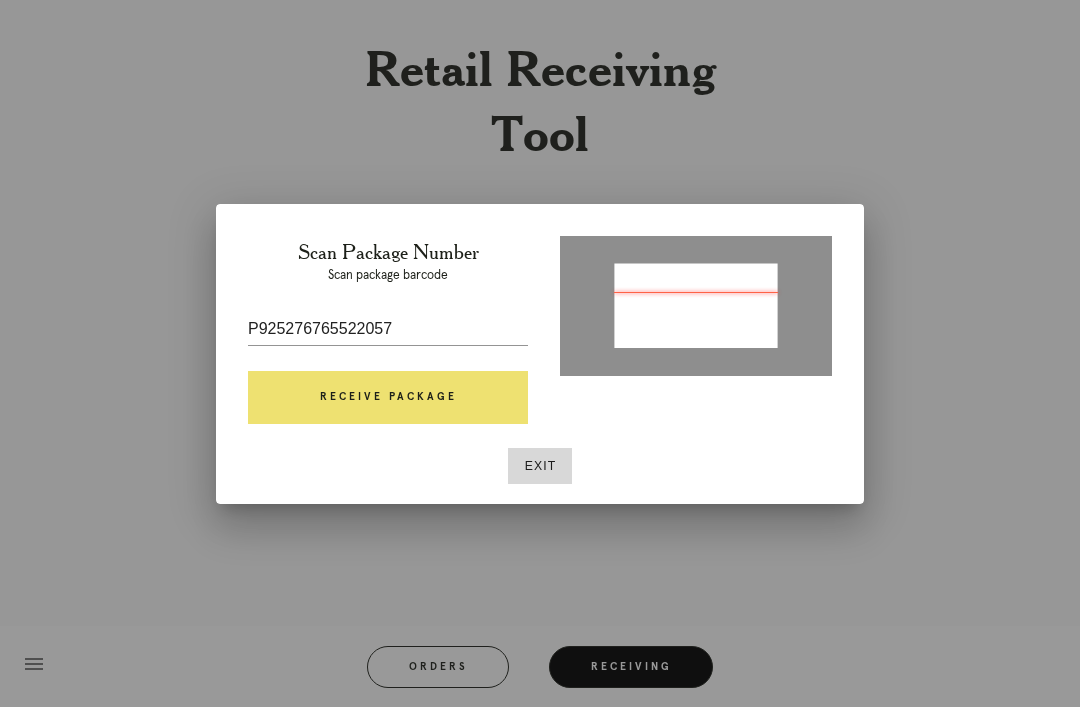 click on "Receive Package" at bounding box center [388, 398] 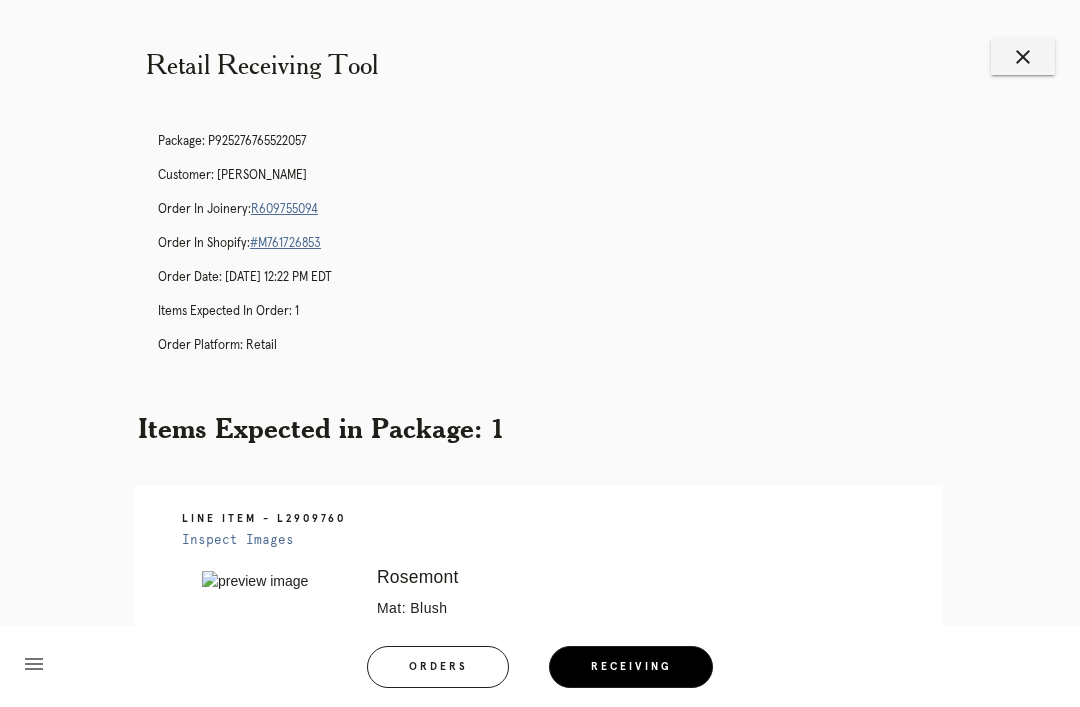 click on "R609755094" at bounding box center [284, 209] 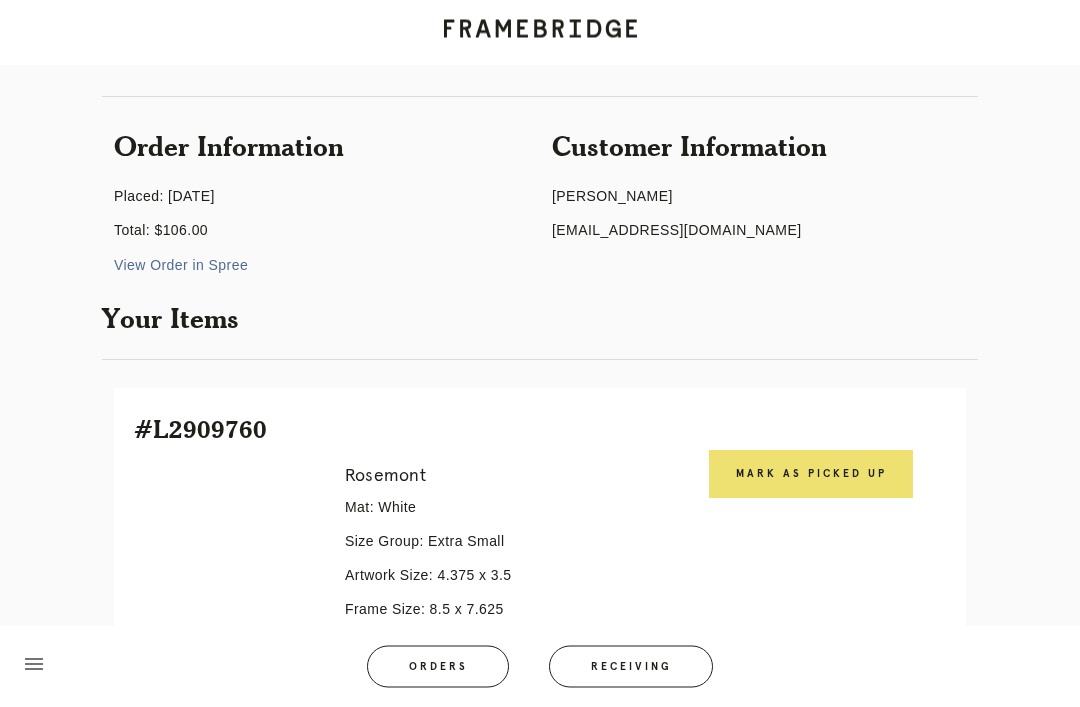 scroll, scrollTop: 135, scrollLeft: 0, axis: vertical 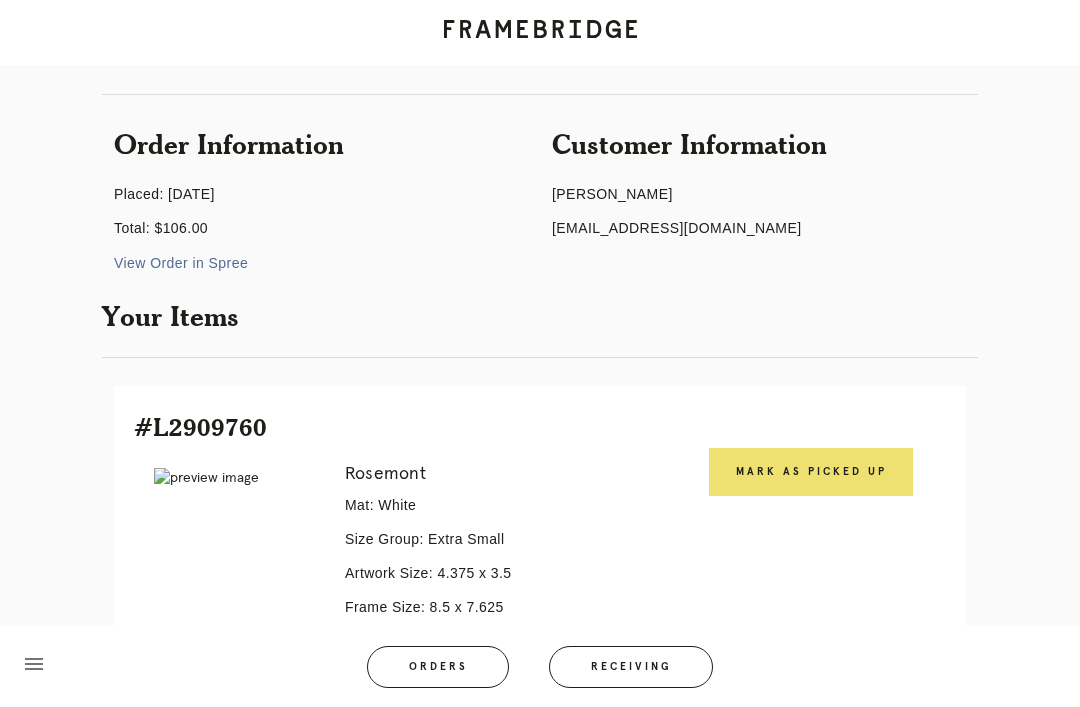 click on "Mark as Picked Up" at bounding box center [811, 472] 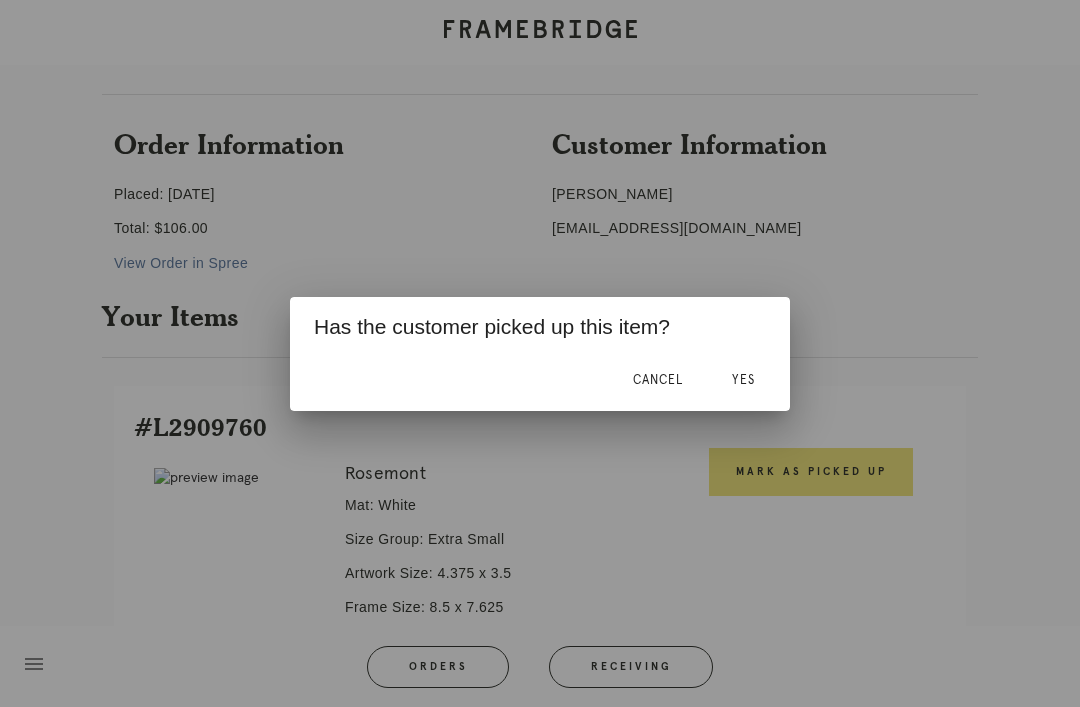 click on "Yes" at bounding box center [743, 381] 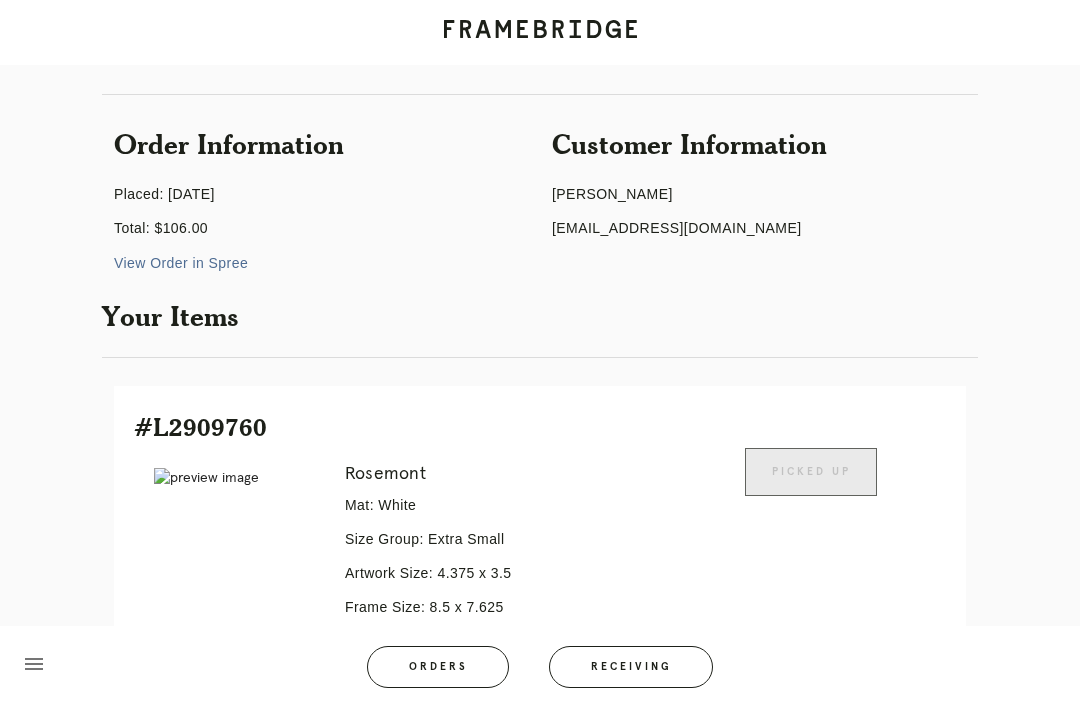 click on "Receiving" at bounding box center [631, 667] 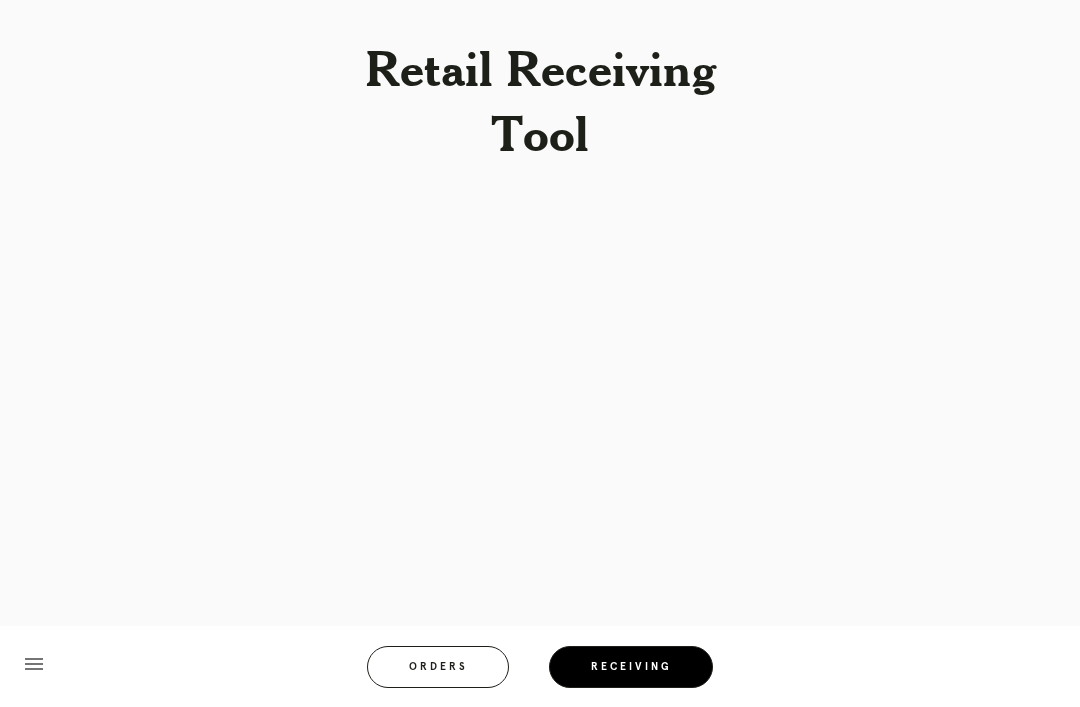 scroll, scrollTop: 0, scrollLeft: 0, axis: both 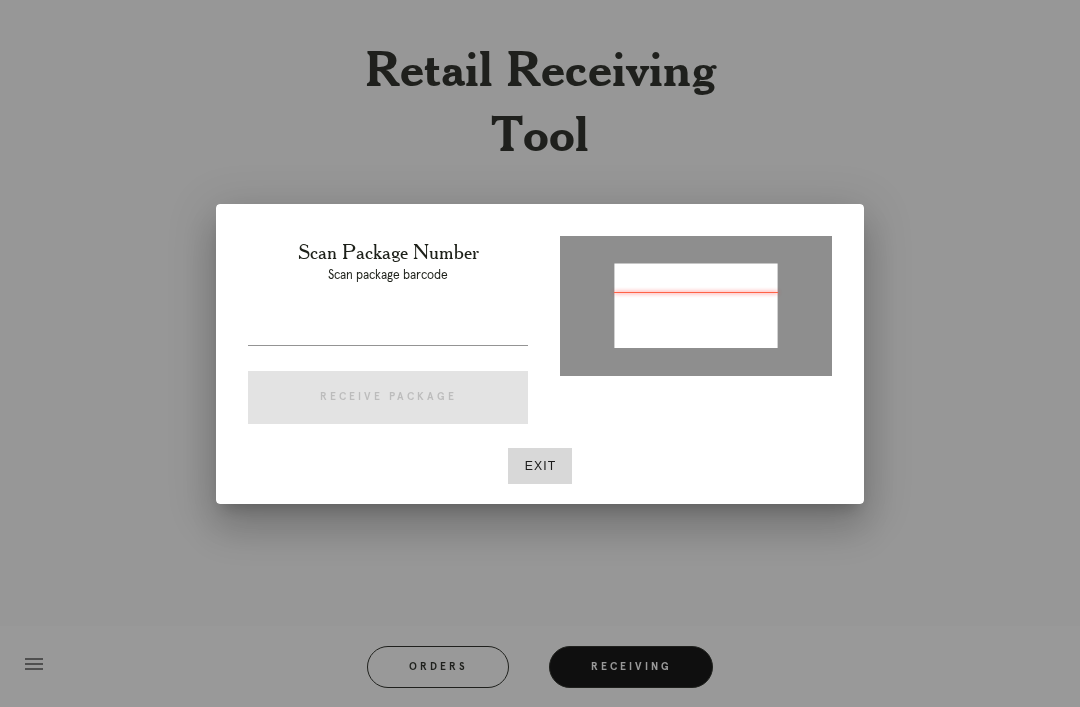 type on "420200023457" 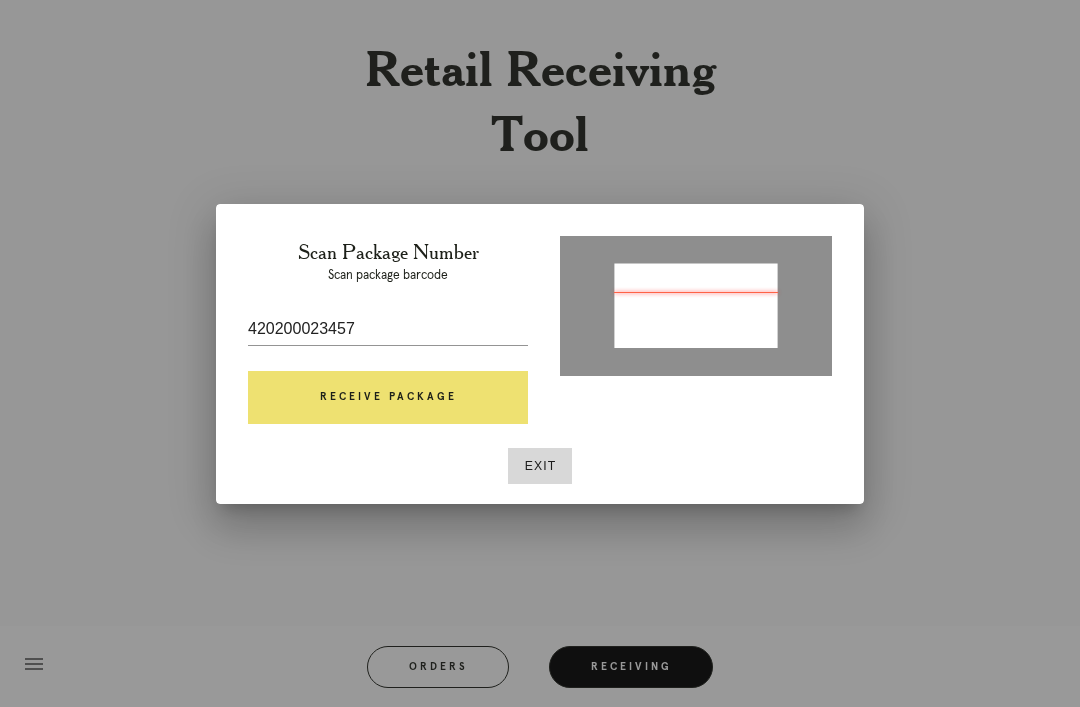 click on "Receive Package" at bounding box center (388, 398) 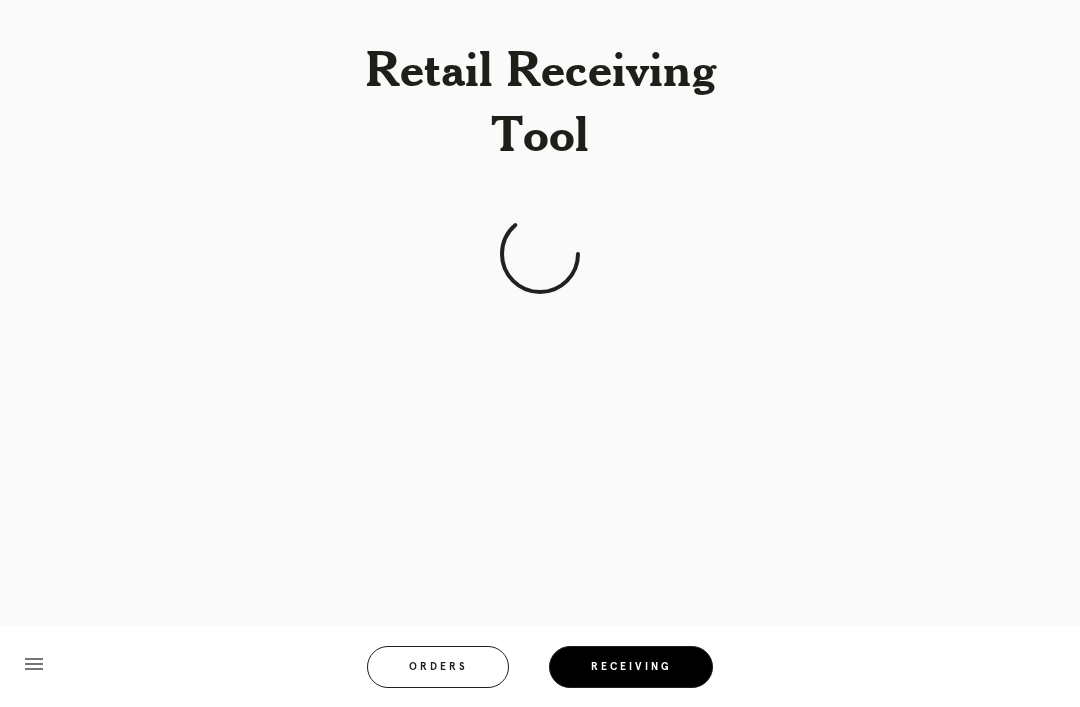 click on "Orders" at bounding box center (438, 667) 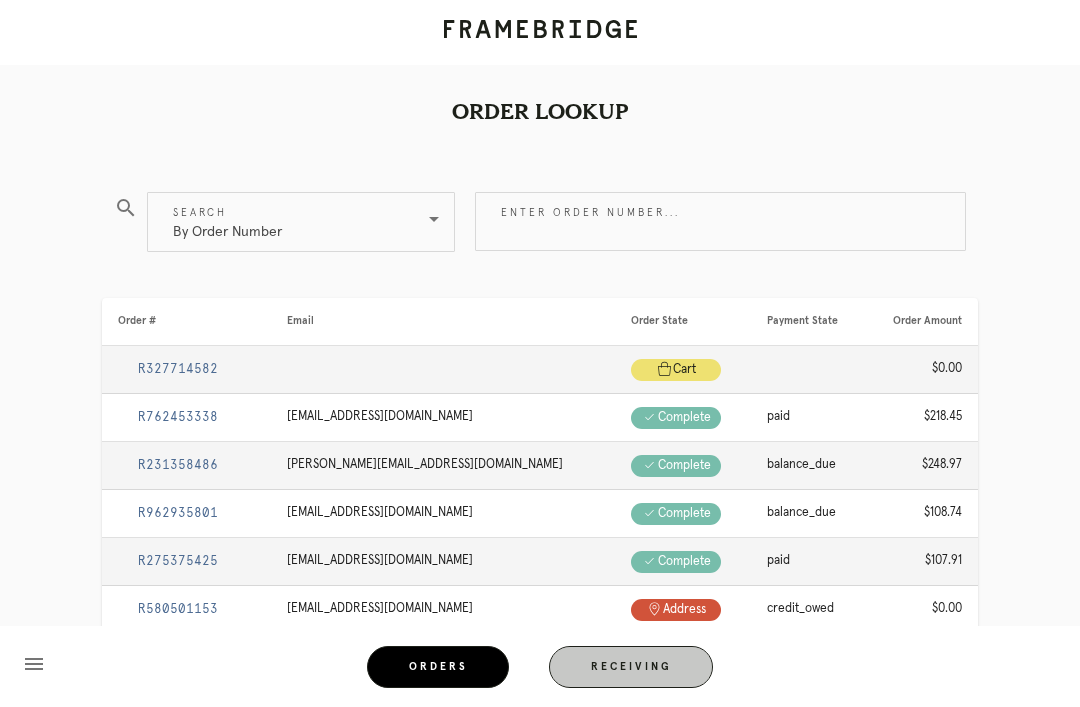 click on "Receiving" at bounding box center [631, 667] 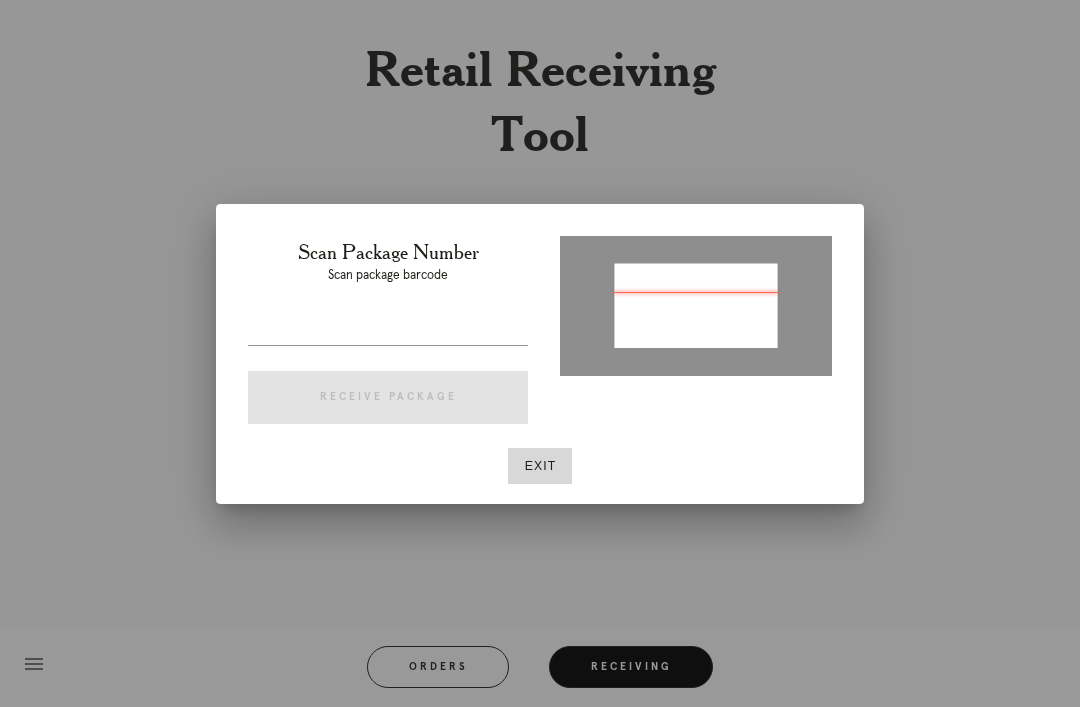 type on "1ZE3628K0315249797" 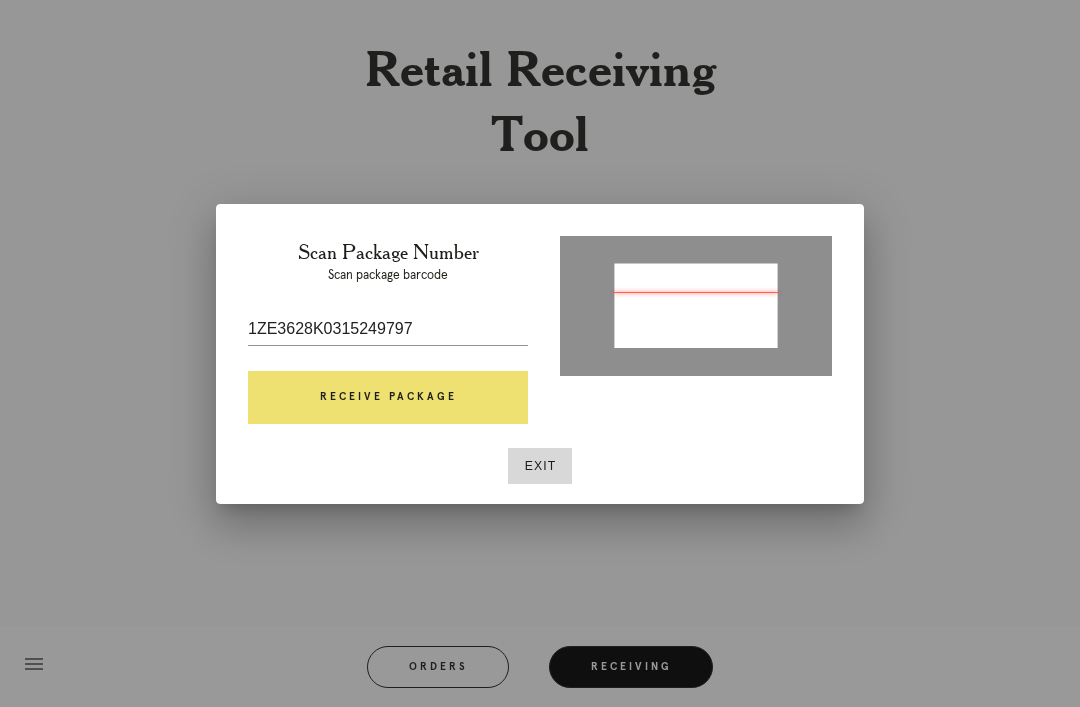 click on "Receive Package" at bounding box center (388, 398) 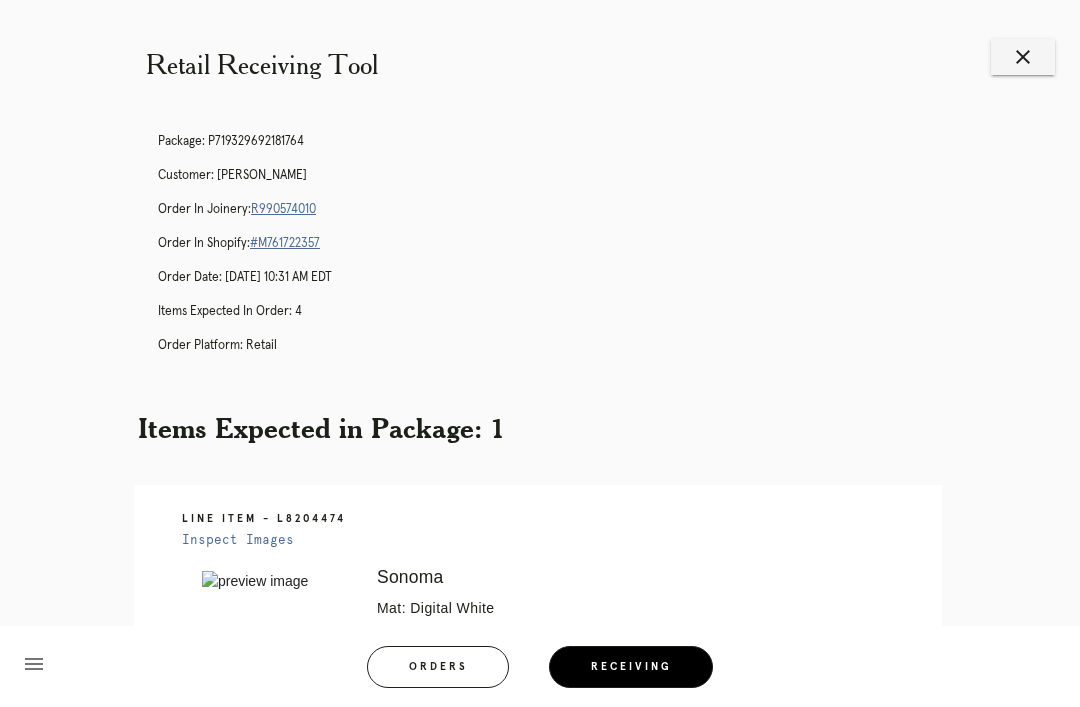 click on "R990574010" at bounding box center (283, 209) 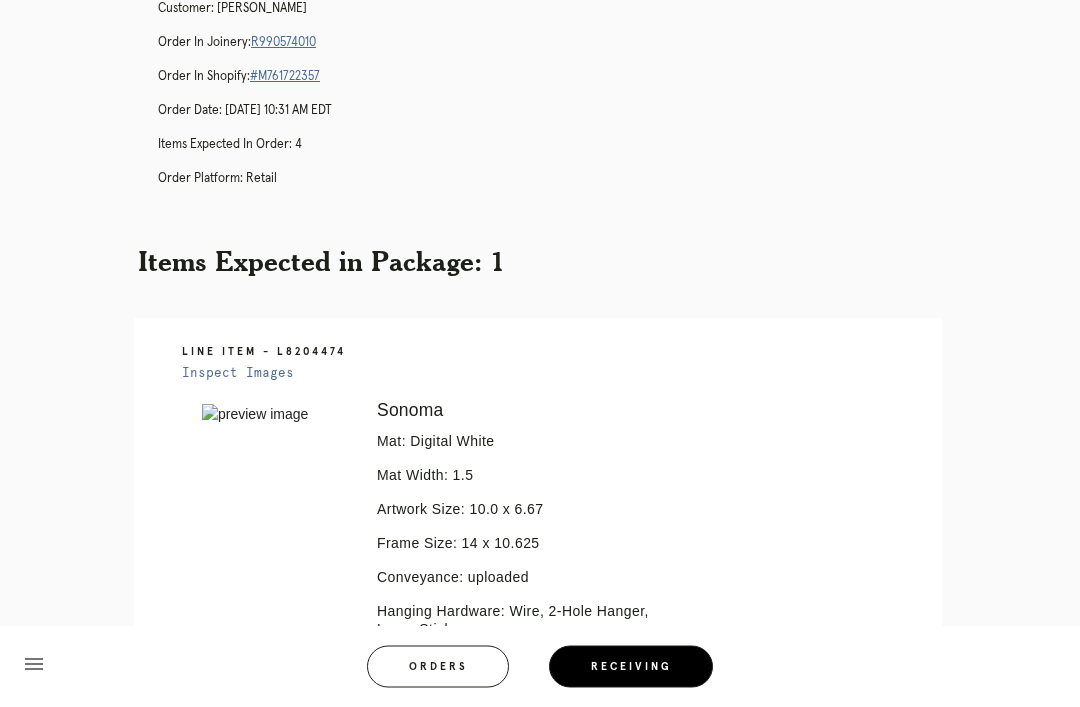 scroll, scrollTop: 0, scrollLeft: 0, axis: both 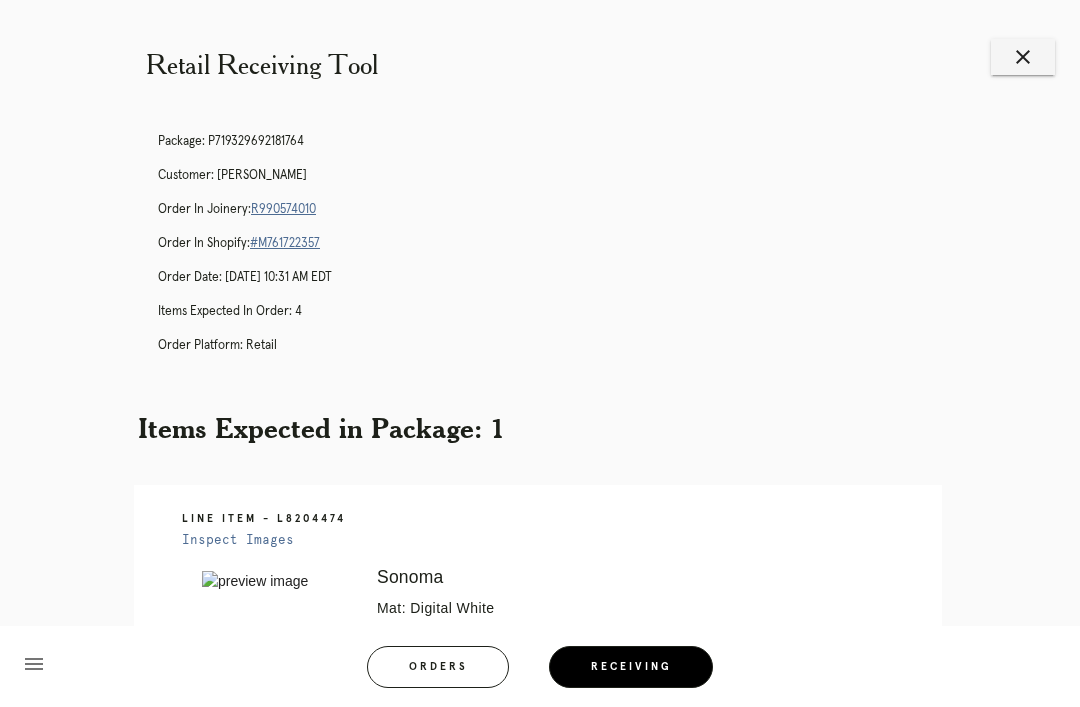 click on "R990574010" at bounding box center [283, 209] 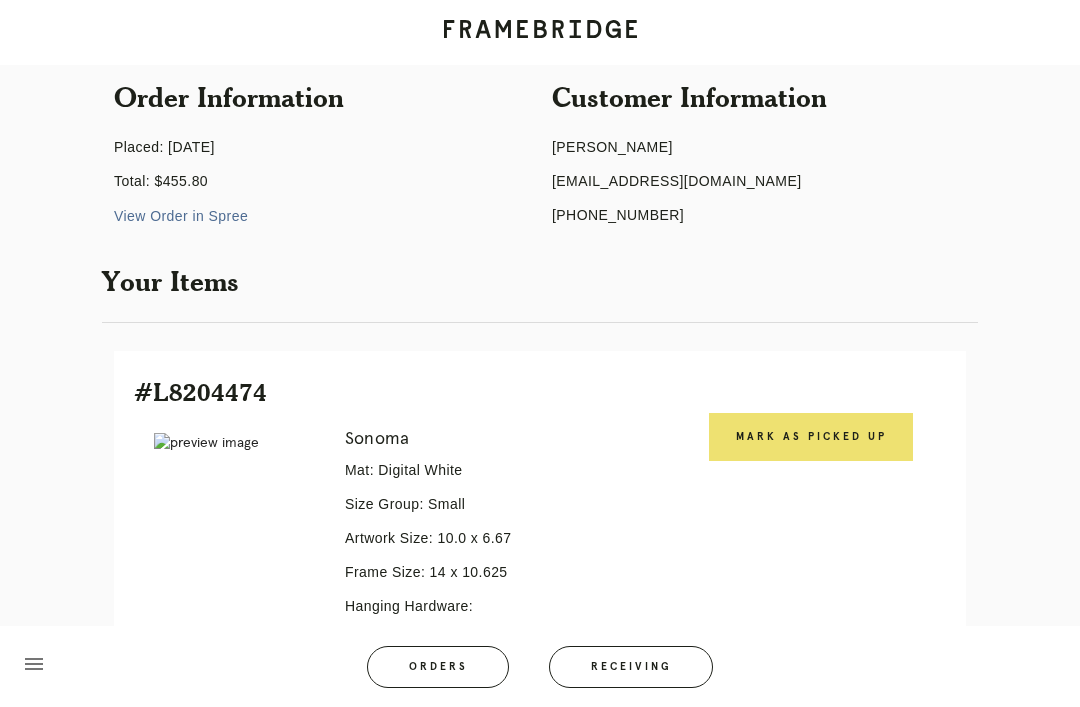 scroll, scrollTop: 183, scrollLeft: 0, axis: vertical 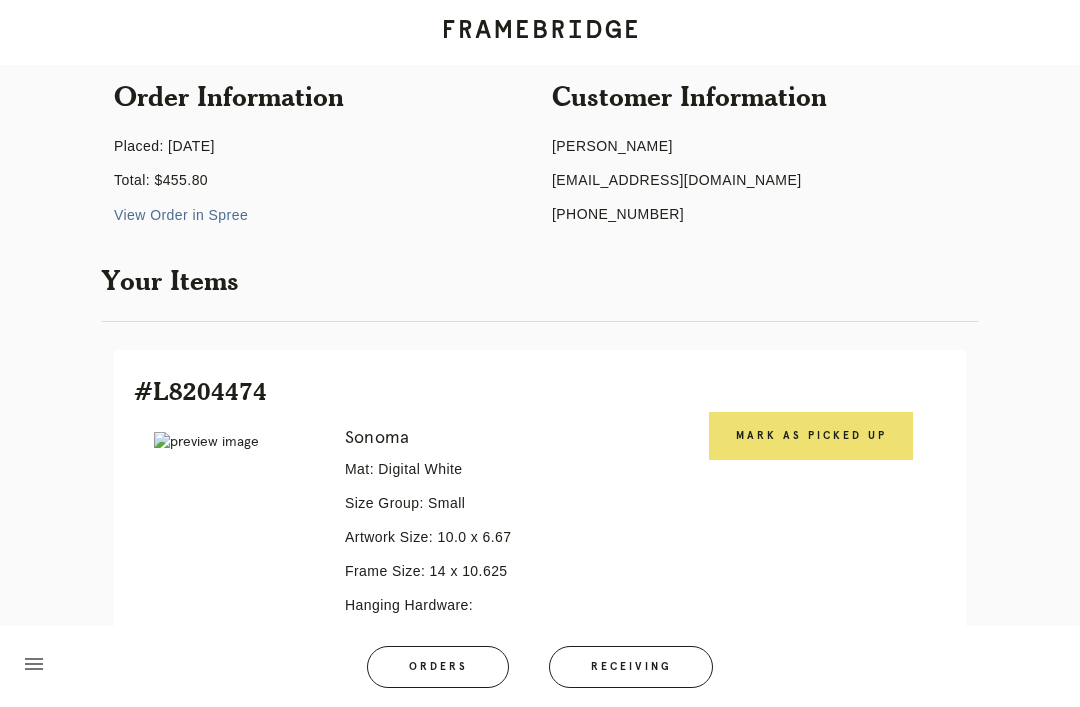 click on "Mark as Picked Up" at bounding box center (811, 436) 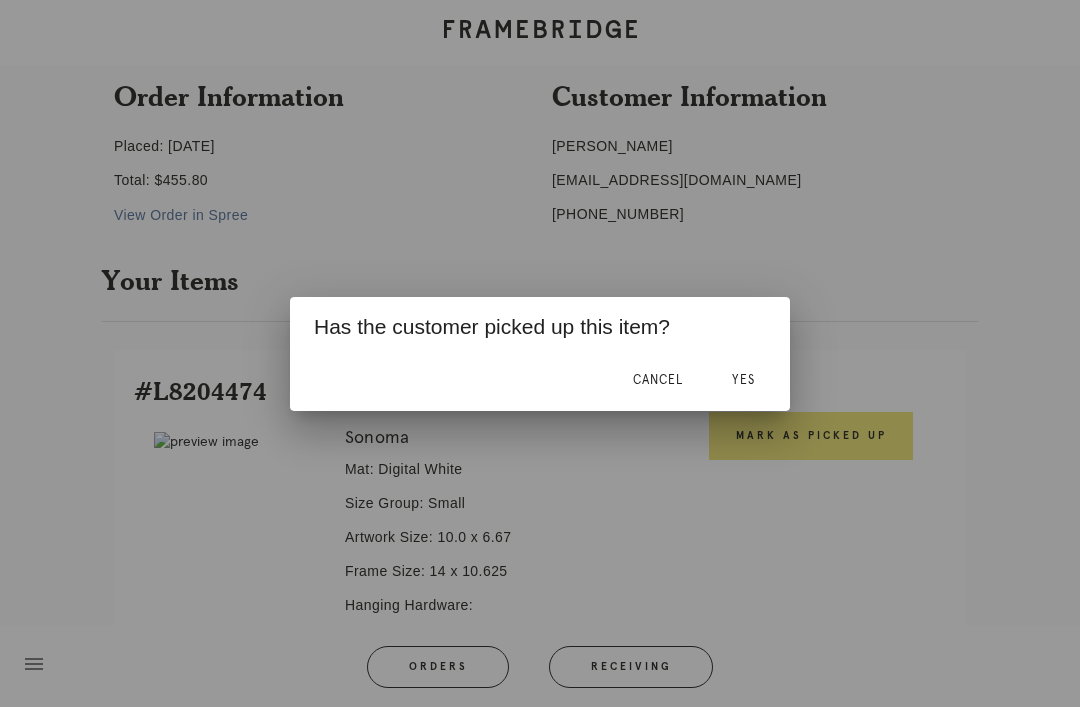 click on "Yes" at bounding box center (743, 381) 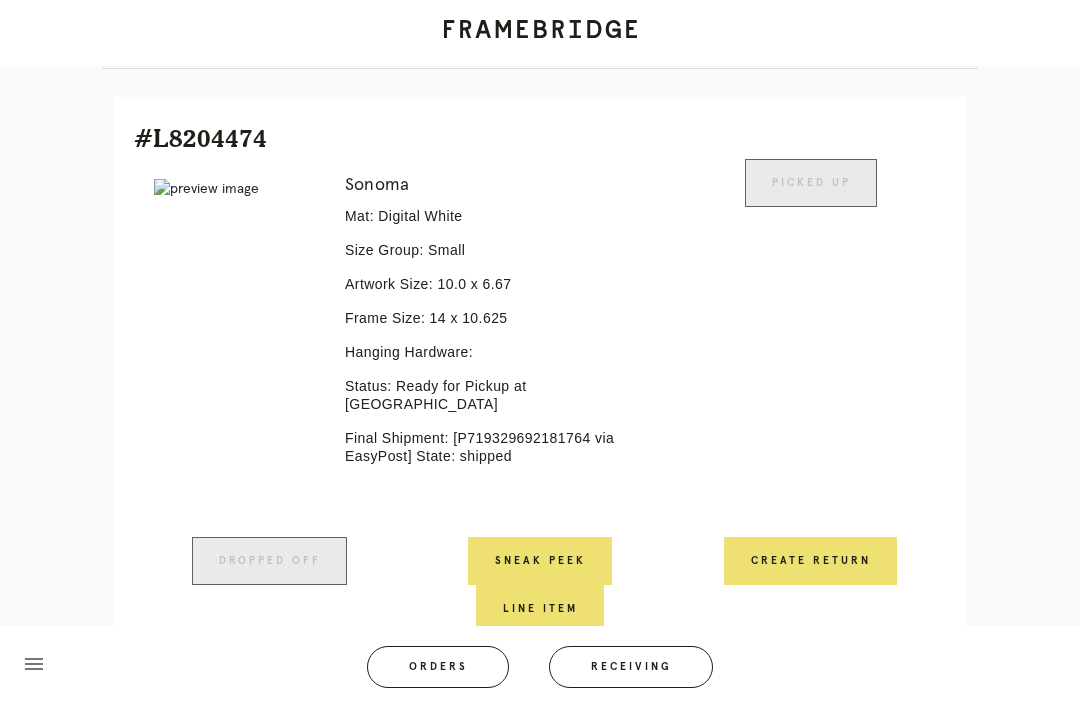 scroll, scrollTop: 696, scrollLeft: 0, axis: vertical 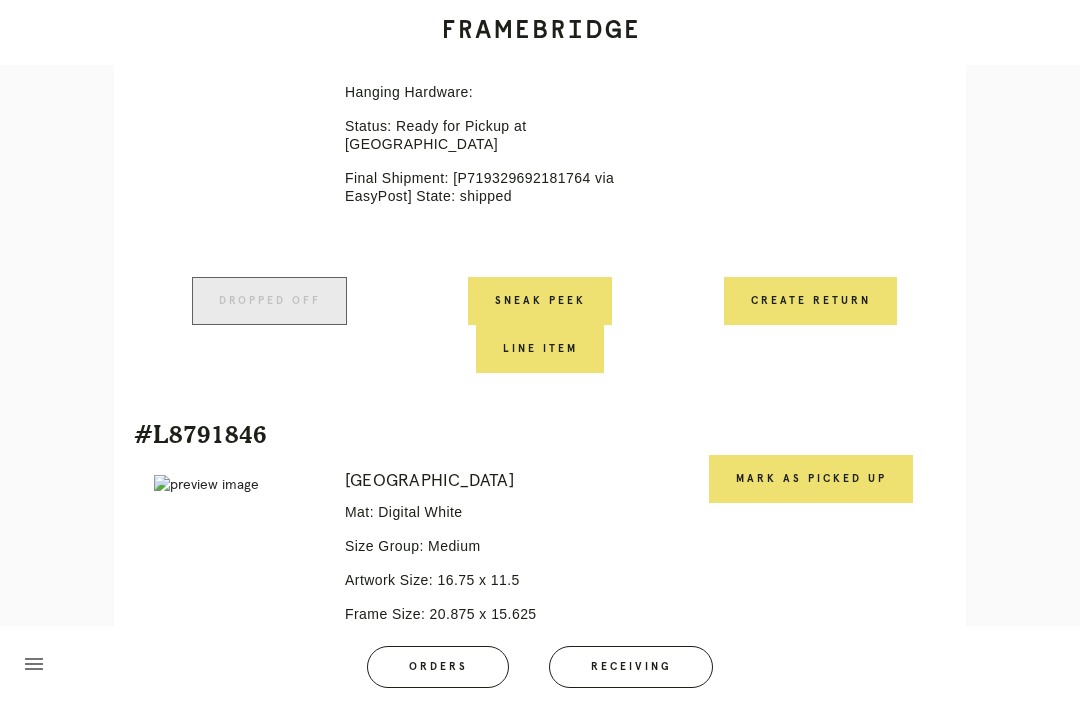 click on "Create Return" at bounding box center [810, 301] 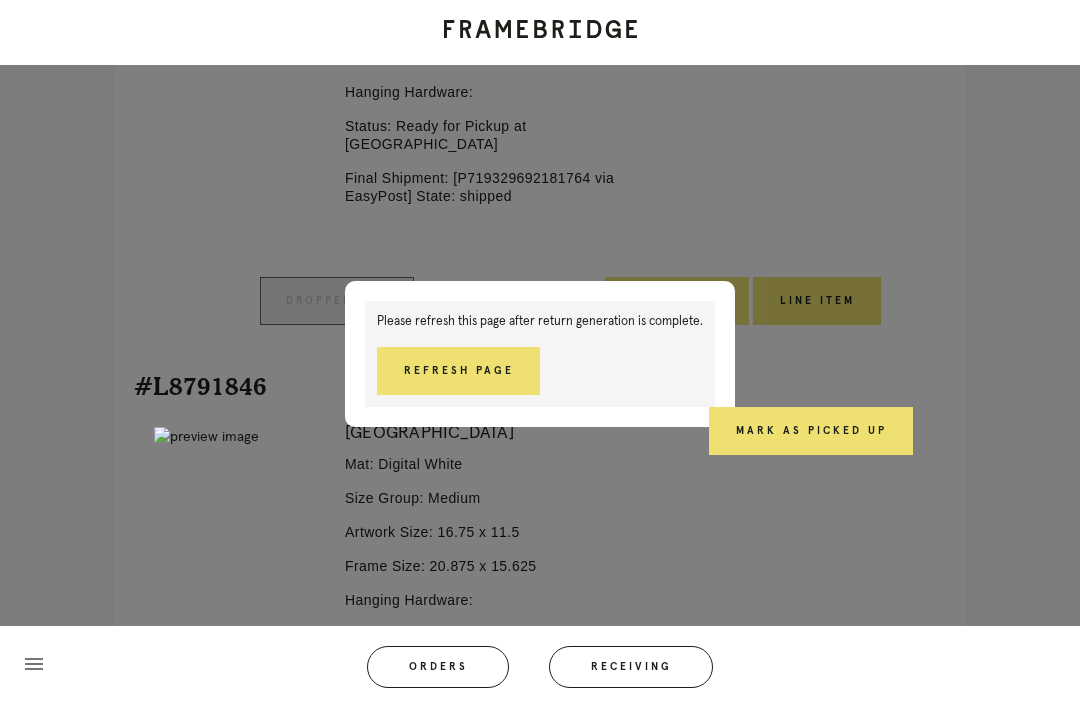scroll, scrollTop: 728, scrollLeft: 0, axis: vertical 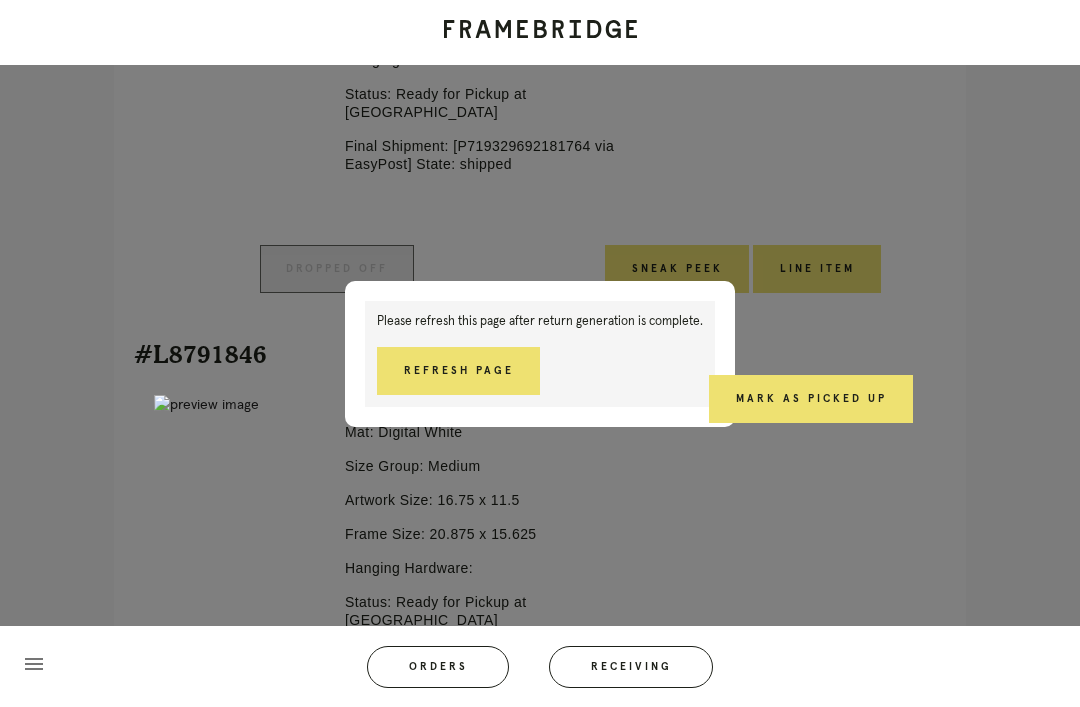 click on "Please refresh this page after return generation is complete.
Refresh Page" at bounding box center [540, 353] 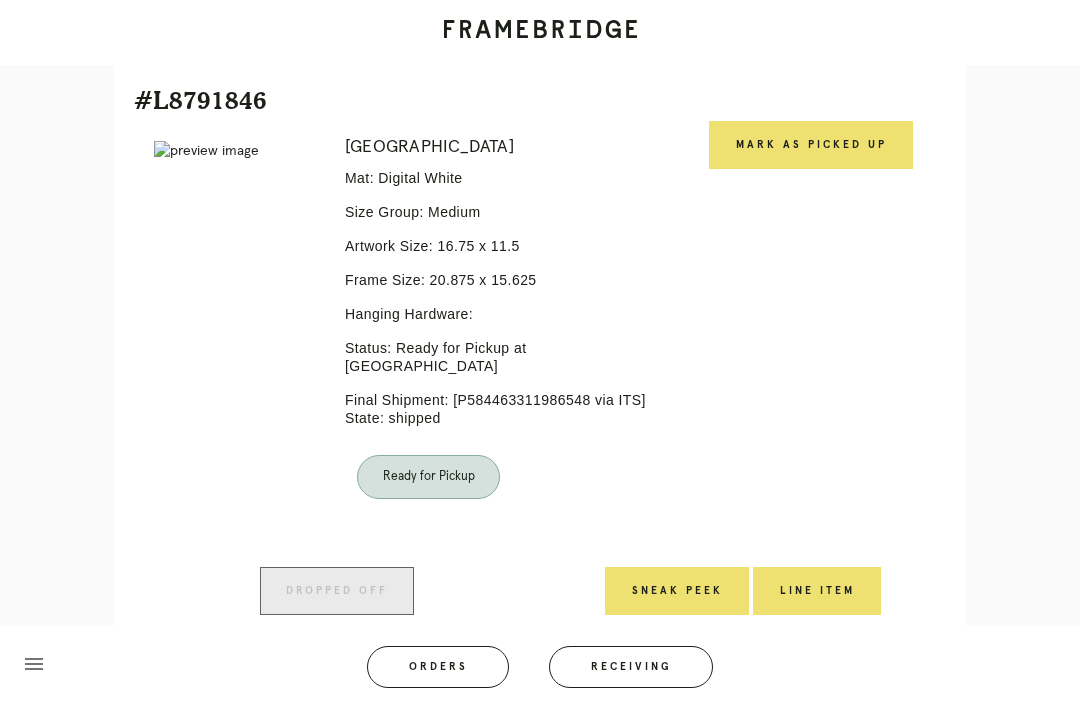scroll, scrollTop: 675, scrollLeft: 0, axis: vertical 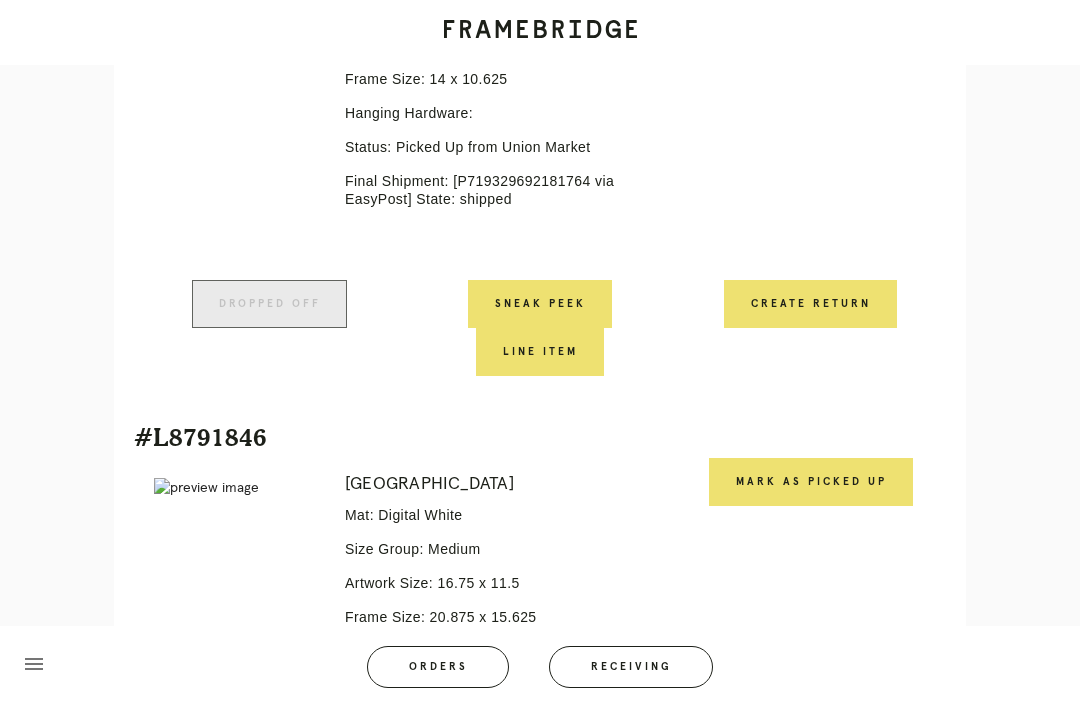click on "Mark as Picked Up" at bounding box center (811, 482) 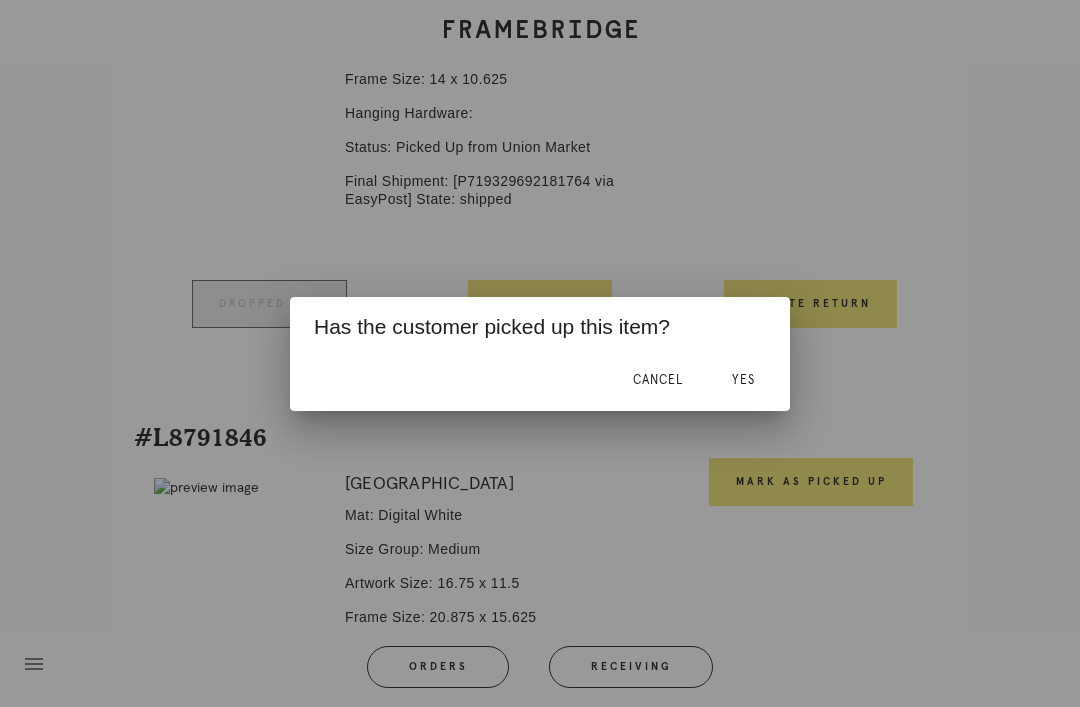 click on "Yes" at bounding box center [743, 381] 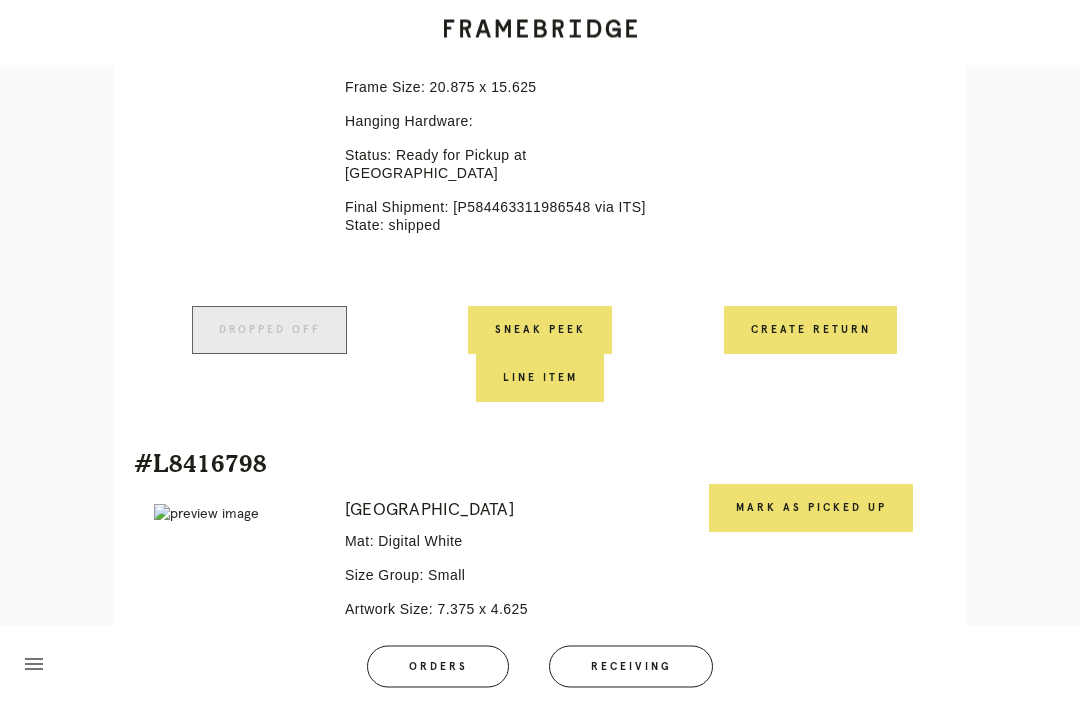 click on "Mark as Picked Up" at bounding box center (811, 509) 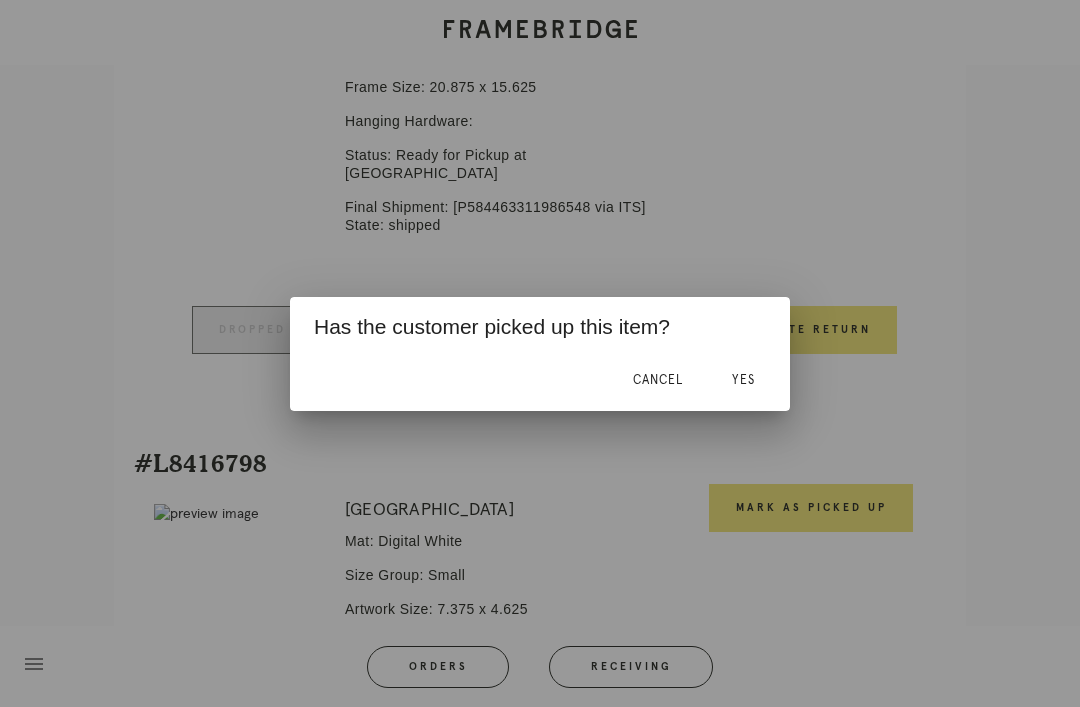 click on "Yes" at bounding box center [743, 381] 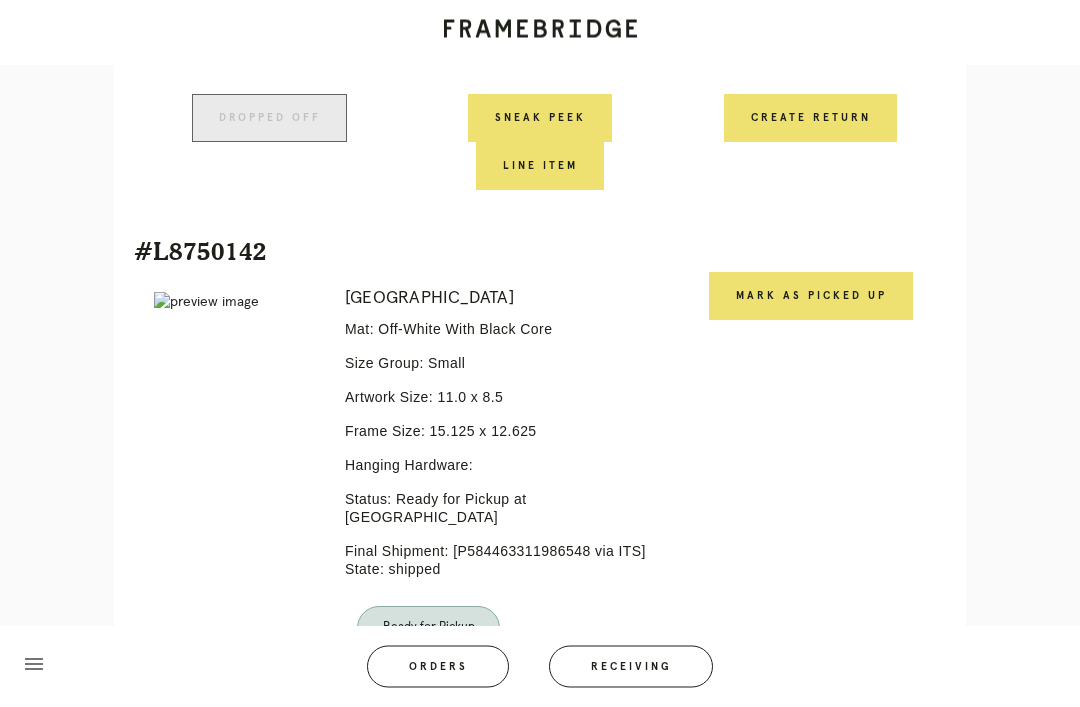 click on "Mark as Picked Up" at bounding box center [811, 297] 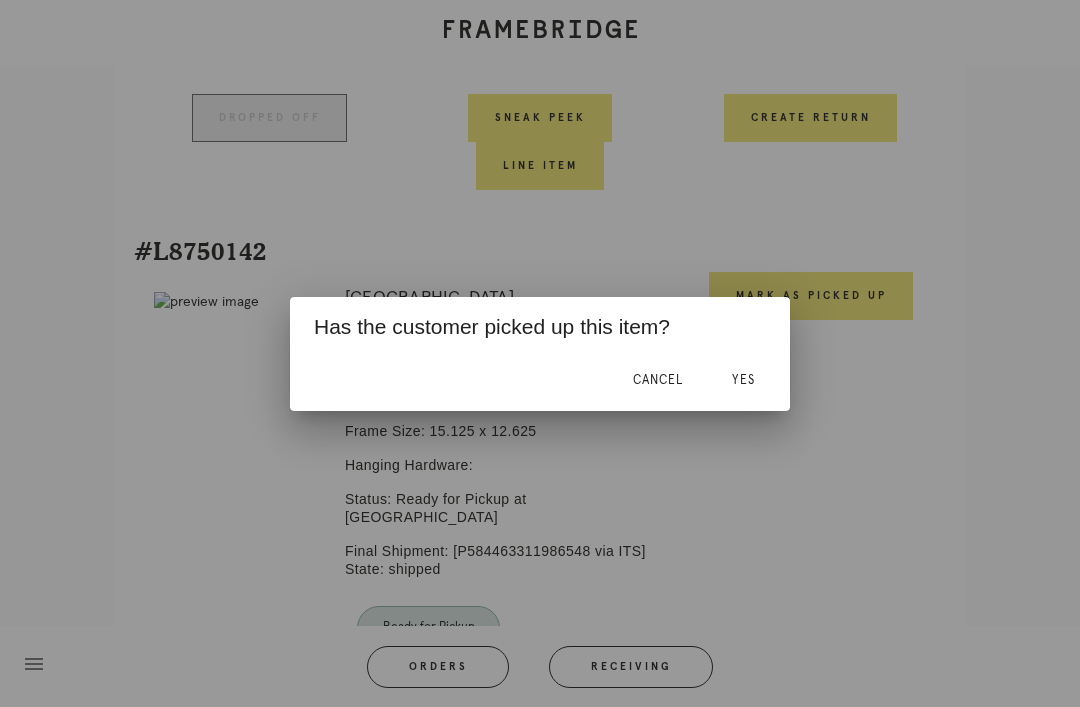click on "Yes" at bounding box center [743, 381] 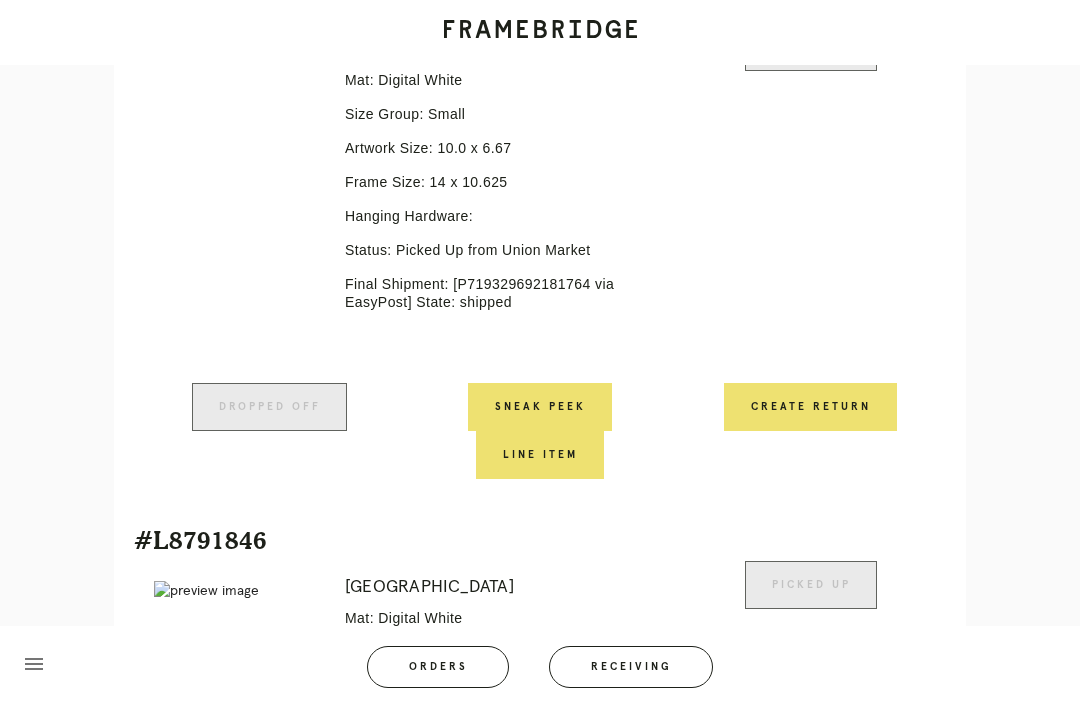 scroll, scrollTop: 571, scrollLeft: 0, axis: vertical 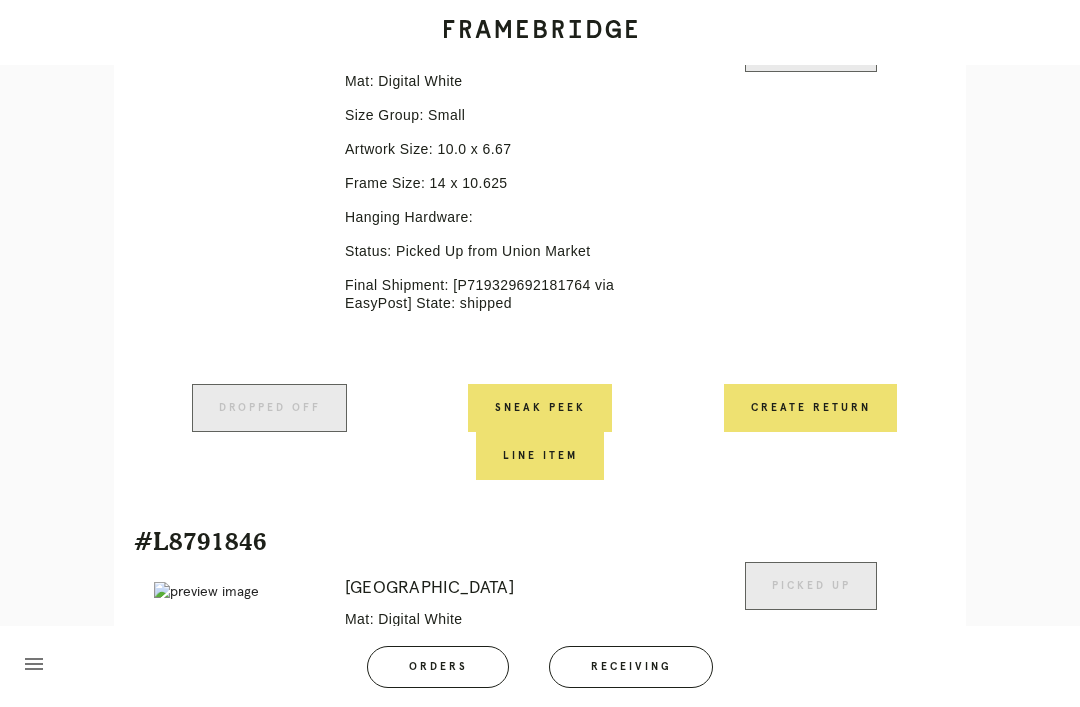 click on "Receiving" at bounding box center [631, 667] 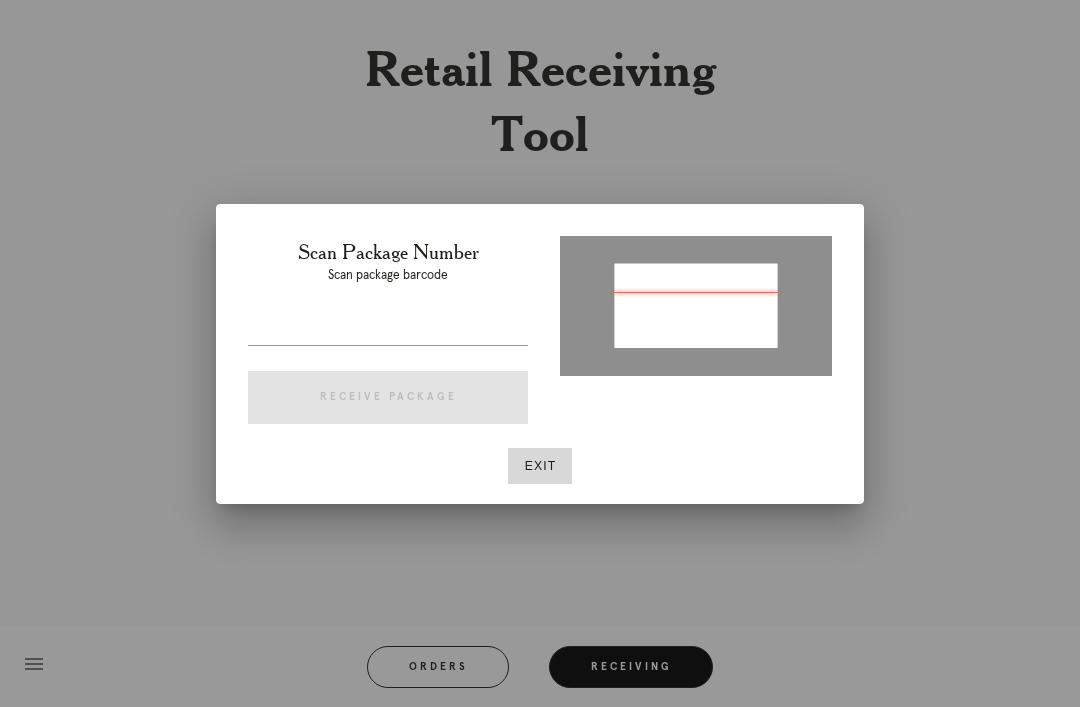type on "P98794z1z2z00813" 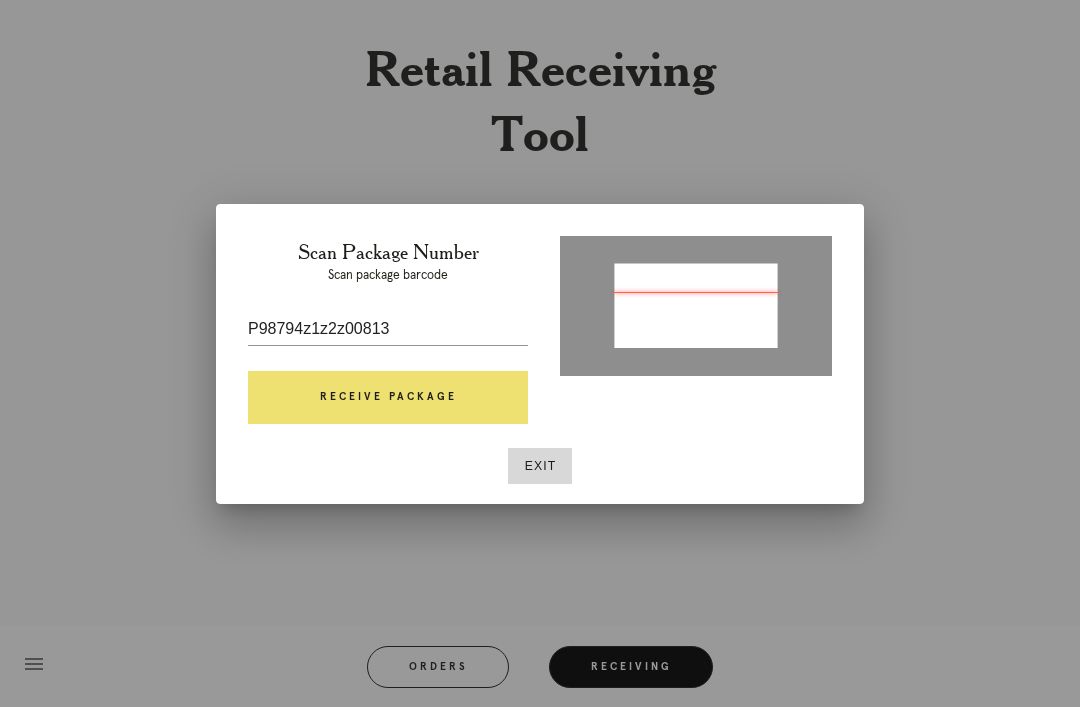 click on "Receive Package" at bounding box center (388, 398) 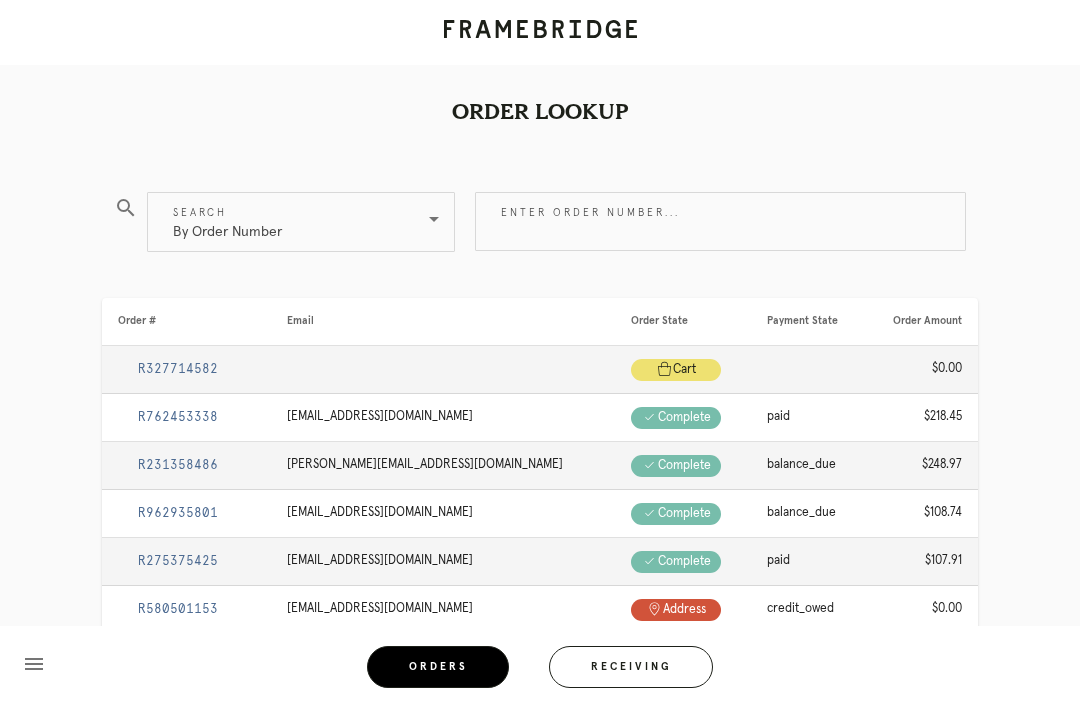 click on "Receiving" at bounding box center [631, 667] 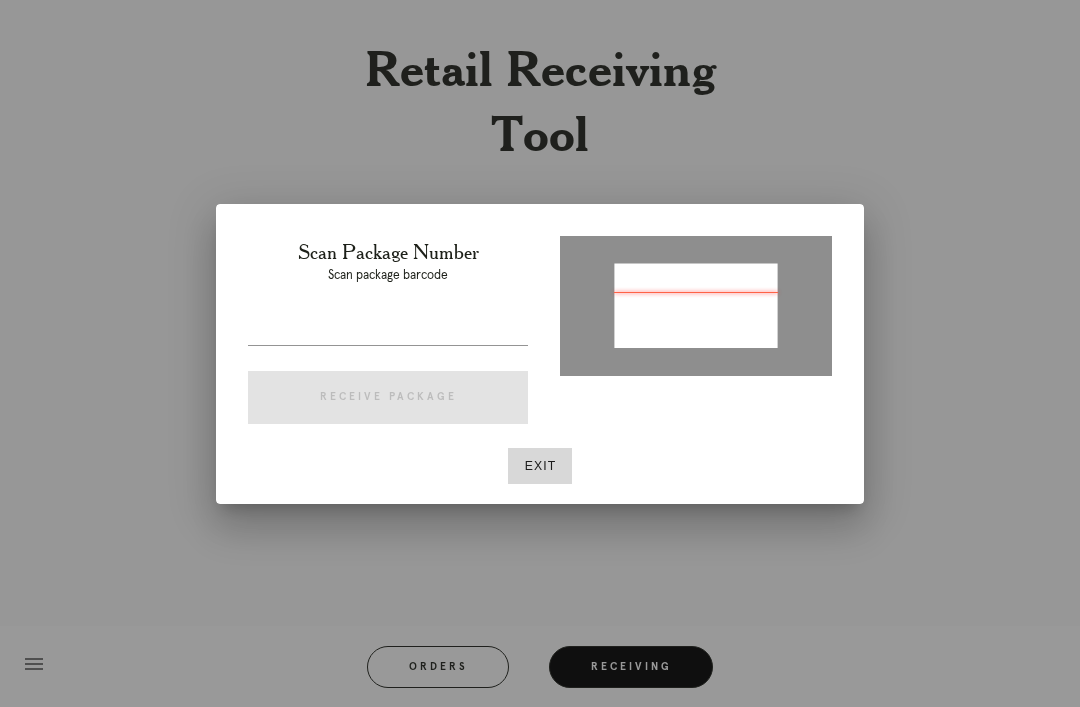 type on "P987945112206813" 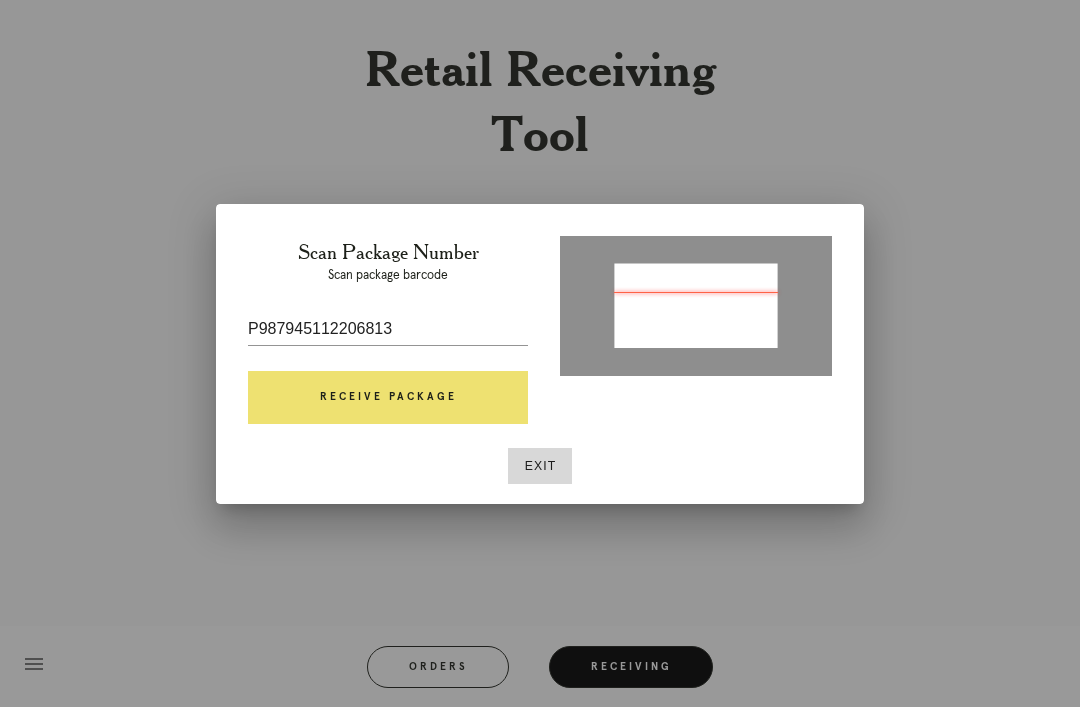 click on "Receive Package" at bounding box center [388, 398] 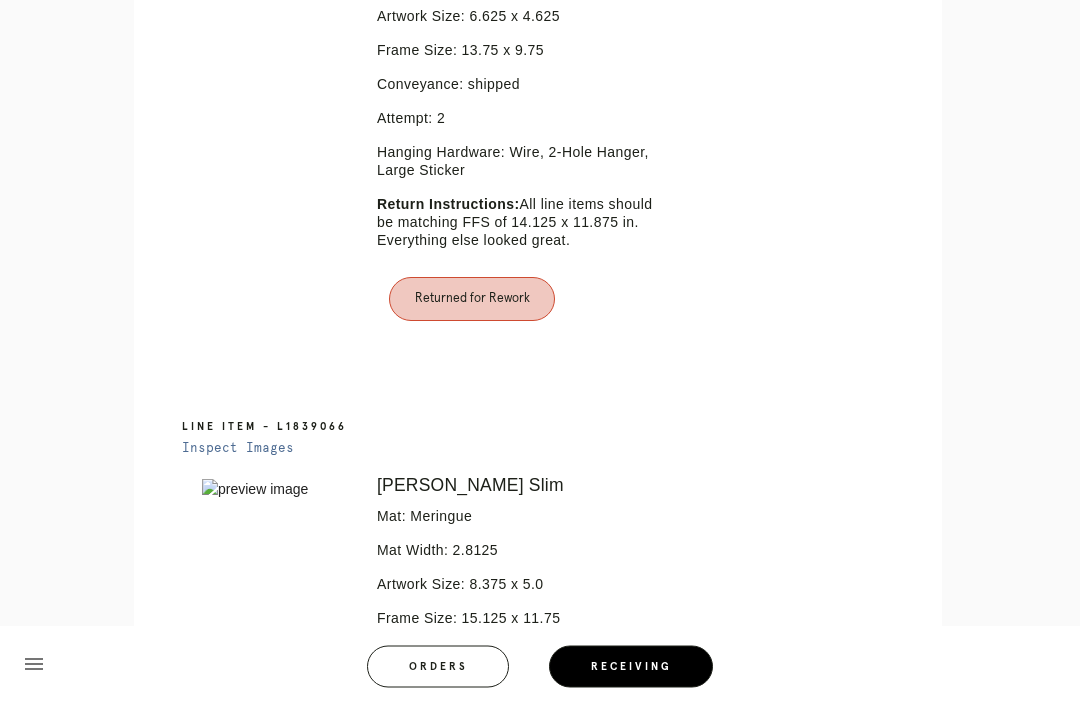 scroll, scrollTop: 1344, scrollLeft: 0, axis: vertical 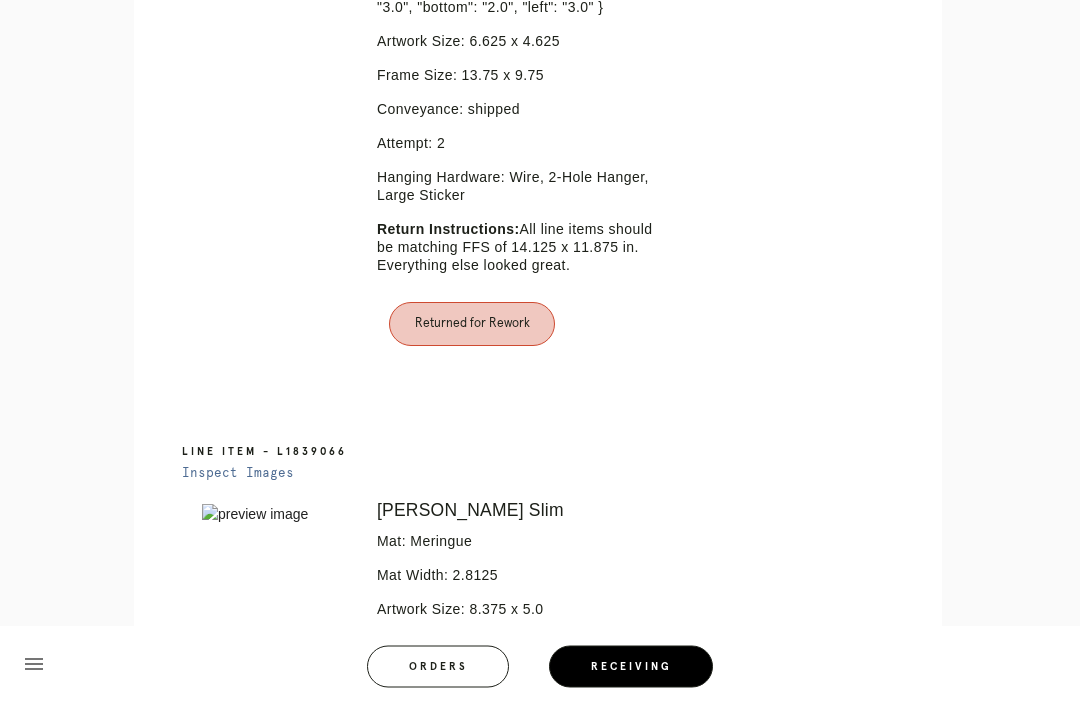 click on "menu
Orders
Receiving
Logged in as:   rebecca.spencer@framebridge.com   Union Market
Logout" at bounding box center [540, 673] 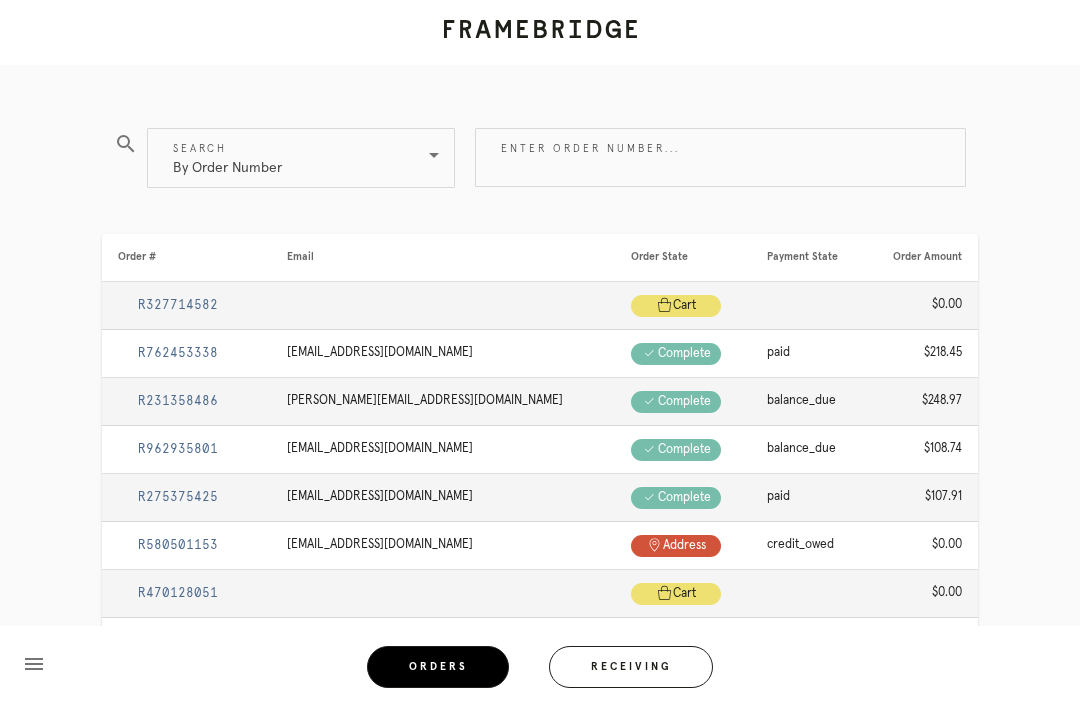 click on "Receiving" at bounding box center (631, 667) 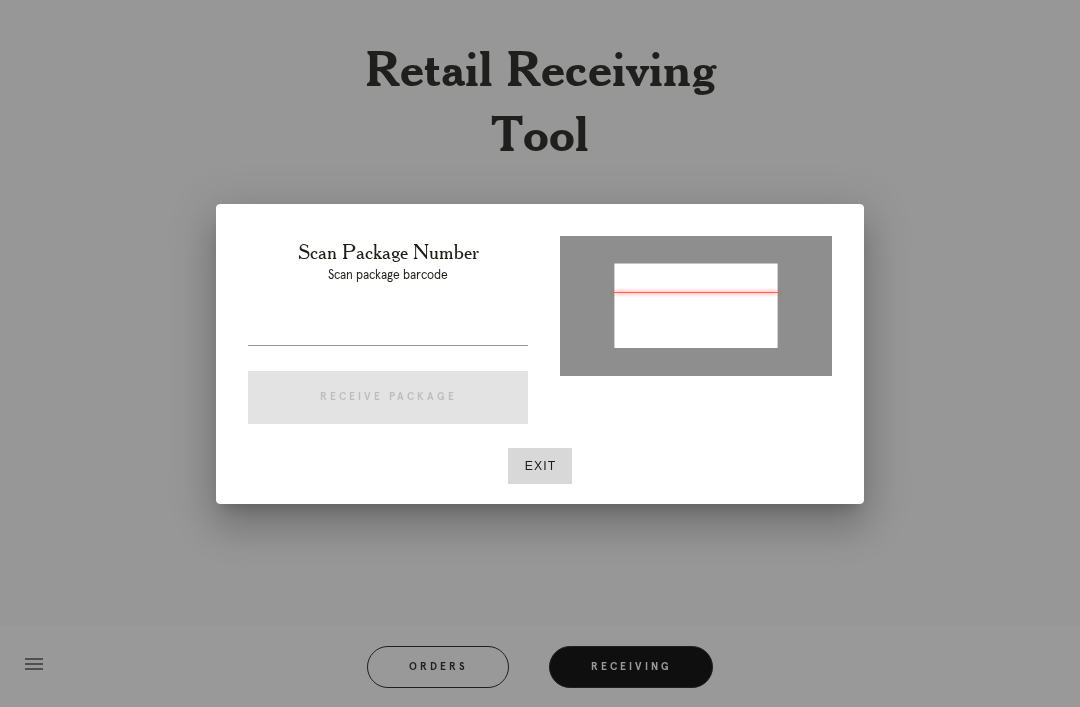 type on "P363341142150094" 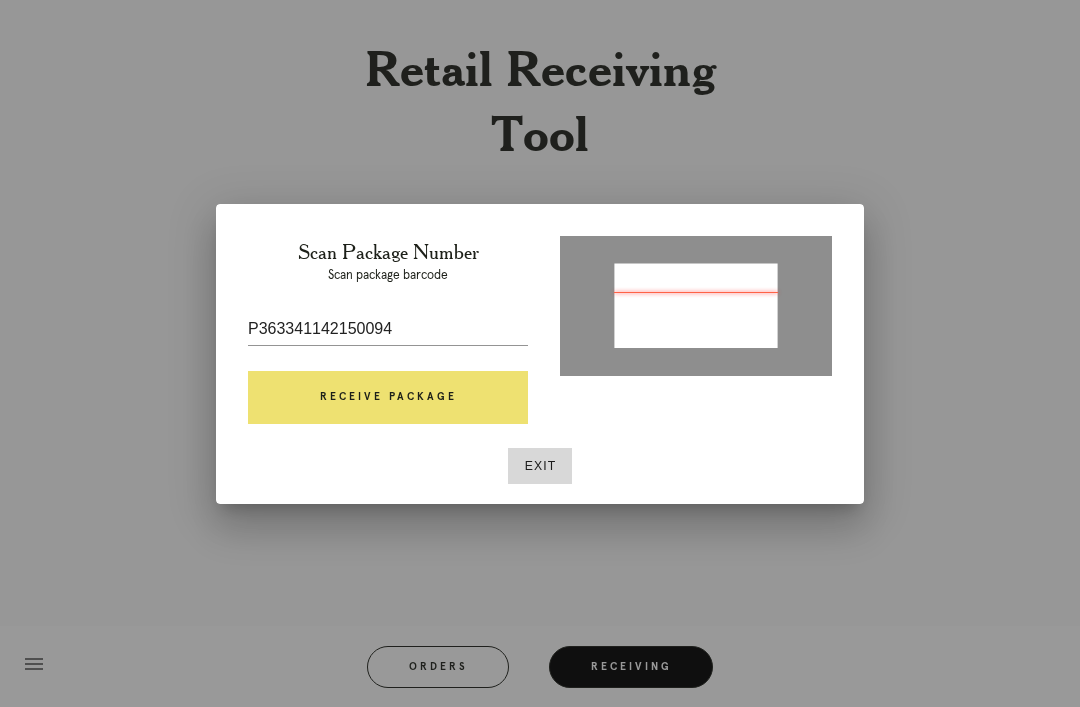 click on "Receive Package" at bounding box center [388, 398] 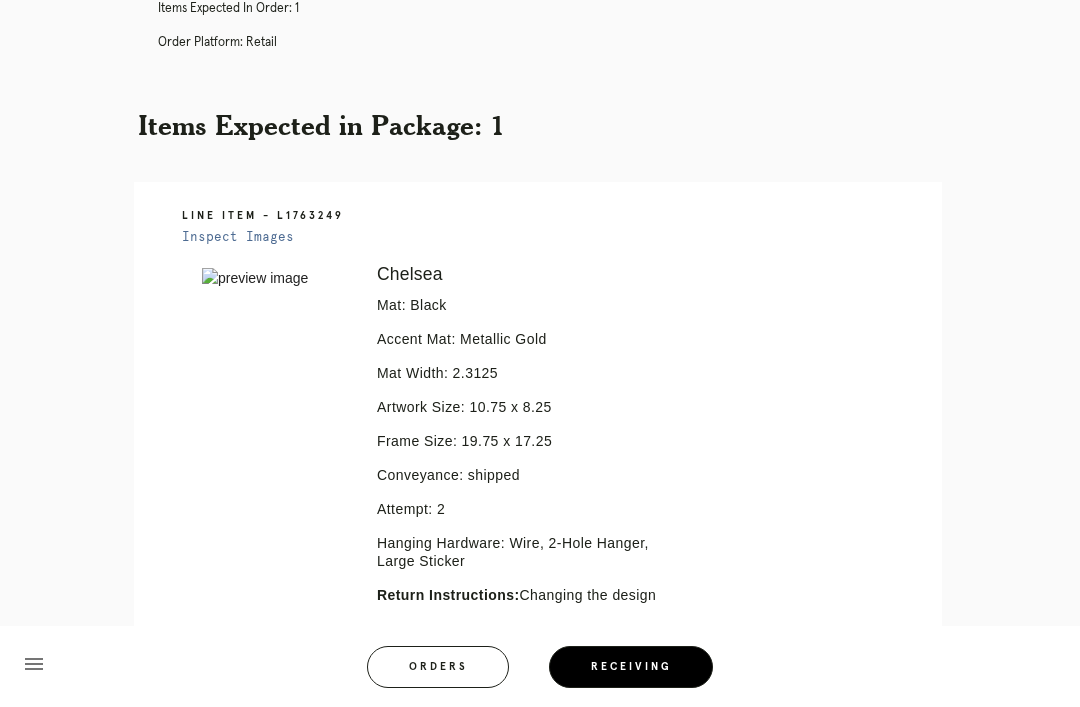scroll, scrollTop: 0, scrollLeft: 0, axis: both 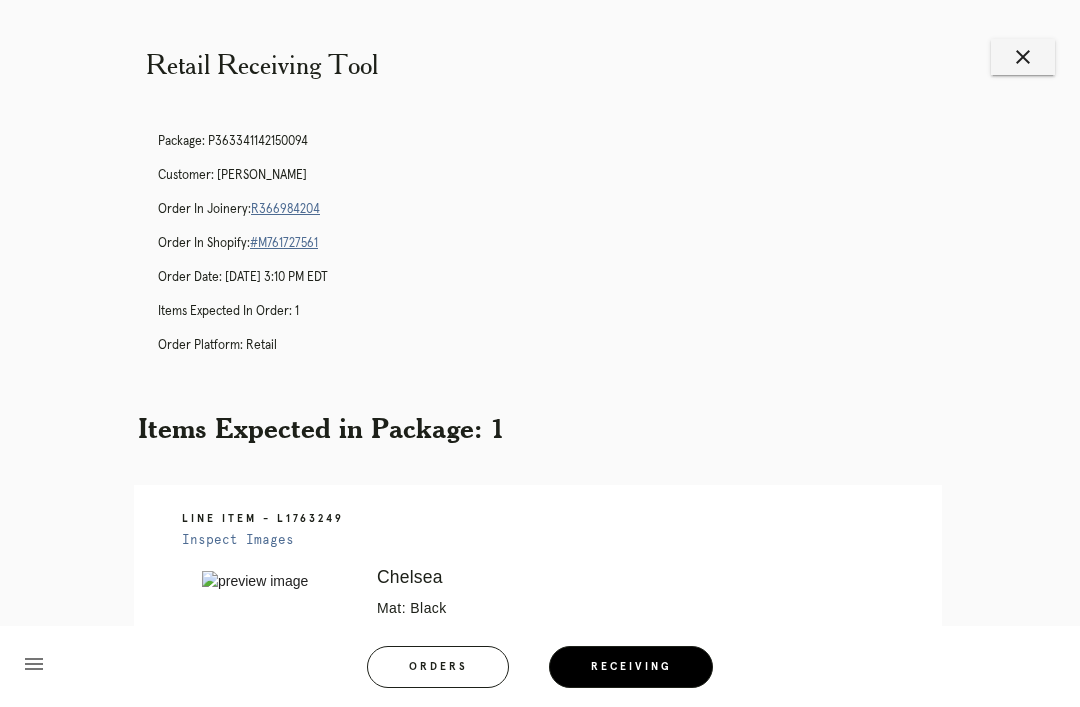 click on "R366984204" at bounding box center (285, 209) 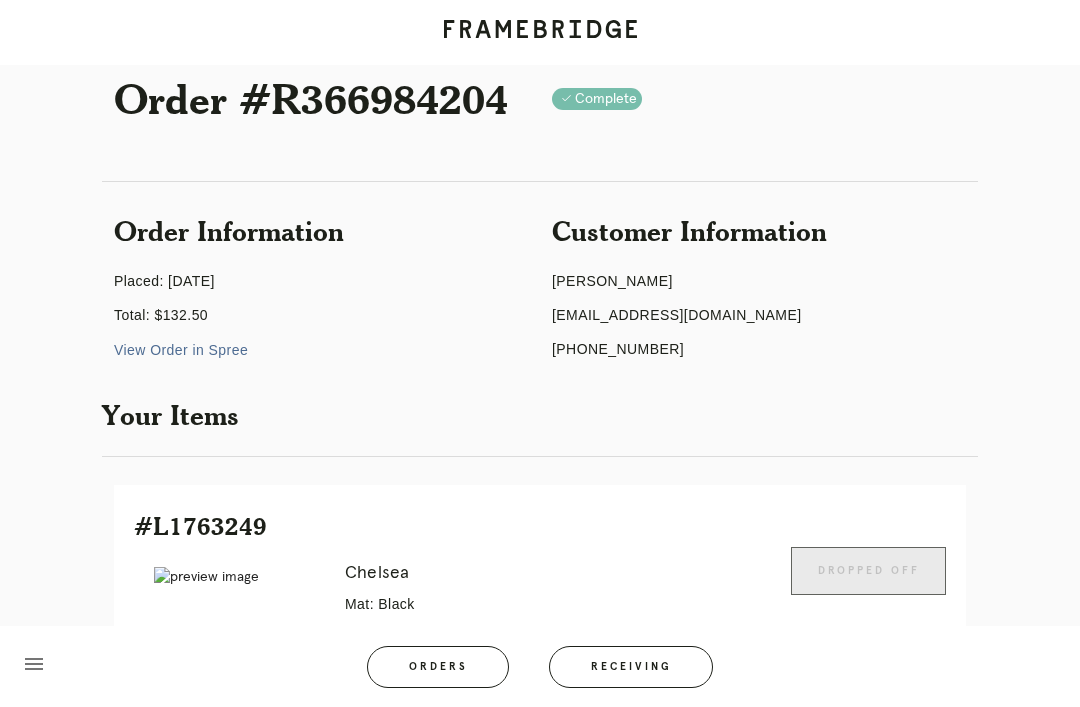 scroll, scrollTop: 446, scrollLeft: 0, axis: vertical 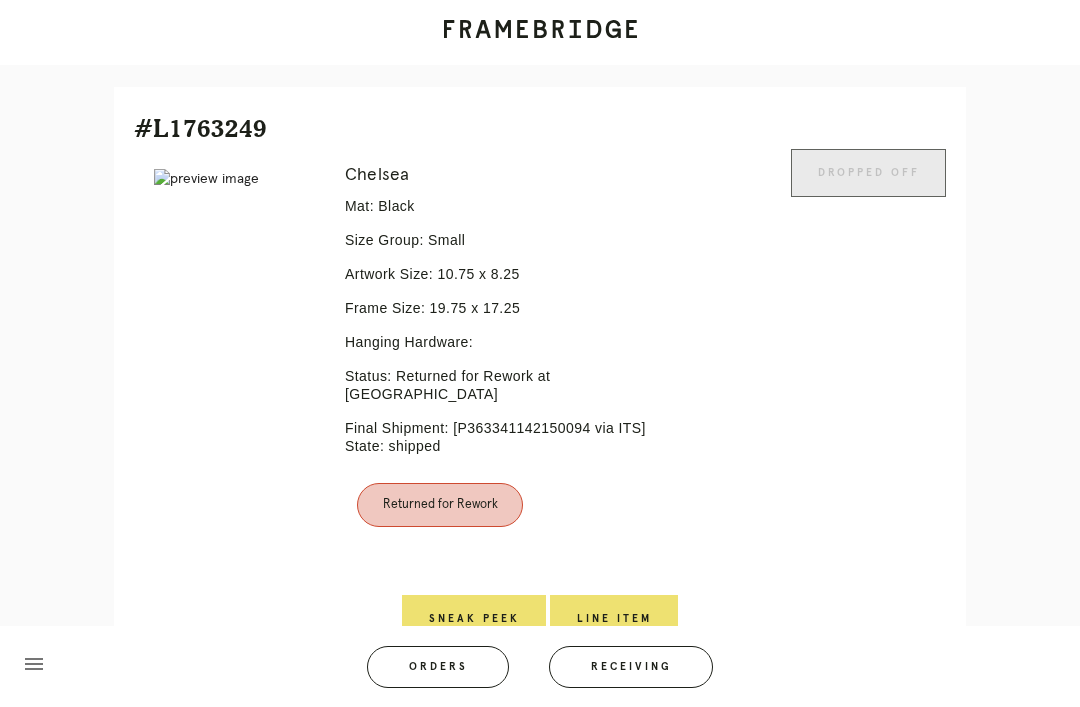 click on "Line Item" at bounding box center [614, 619] 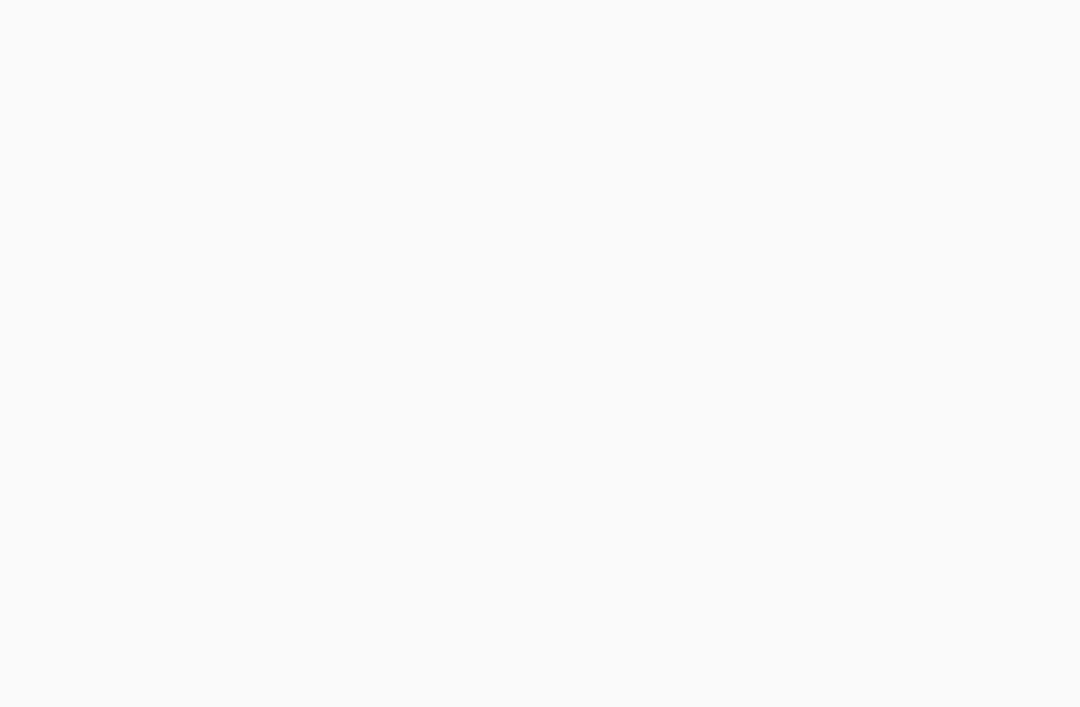 scroll, scrollTop: 0, scrollLeft: 0, axis: both 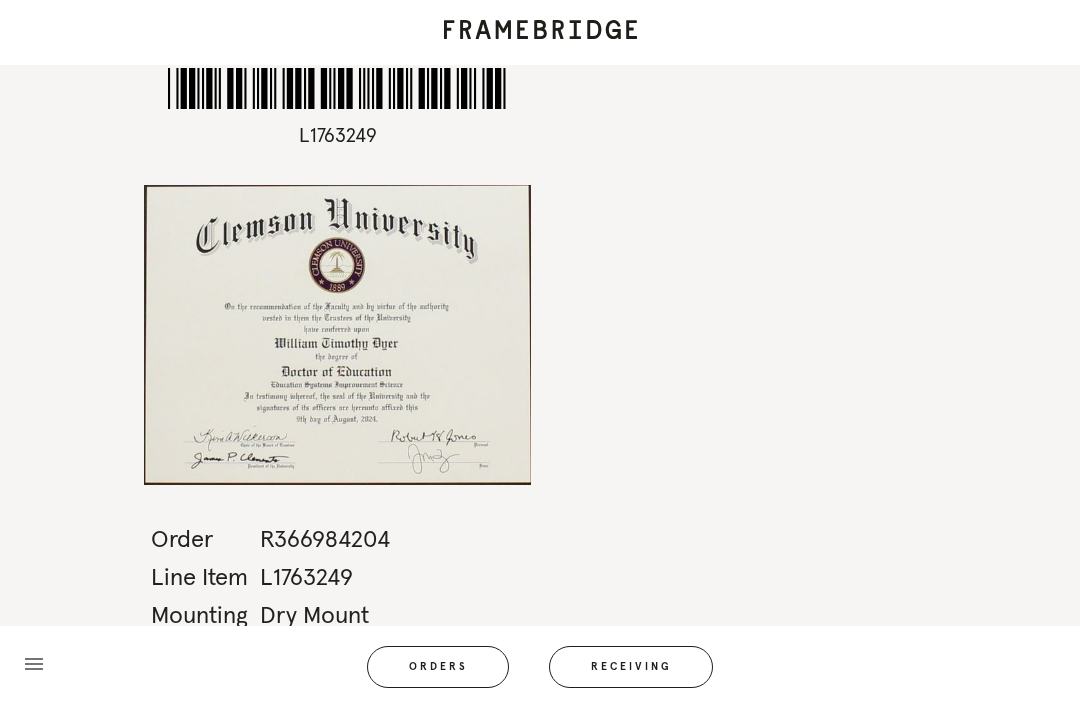 click on "menu
Orders
Receiving" at bounding box center [540, 666] 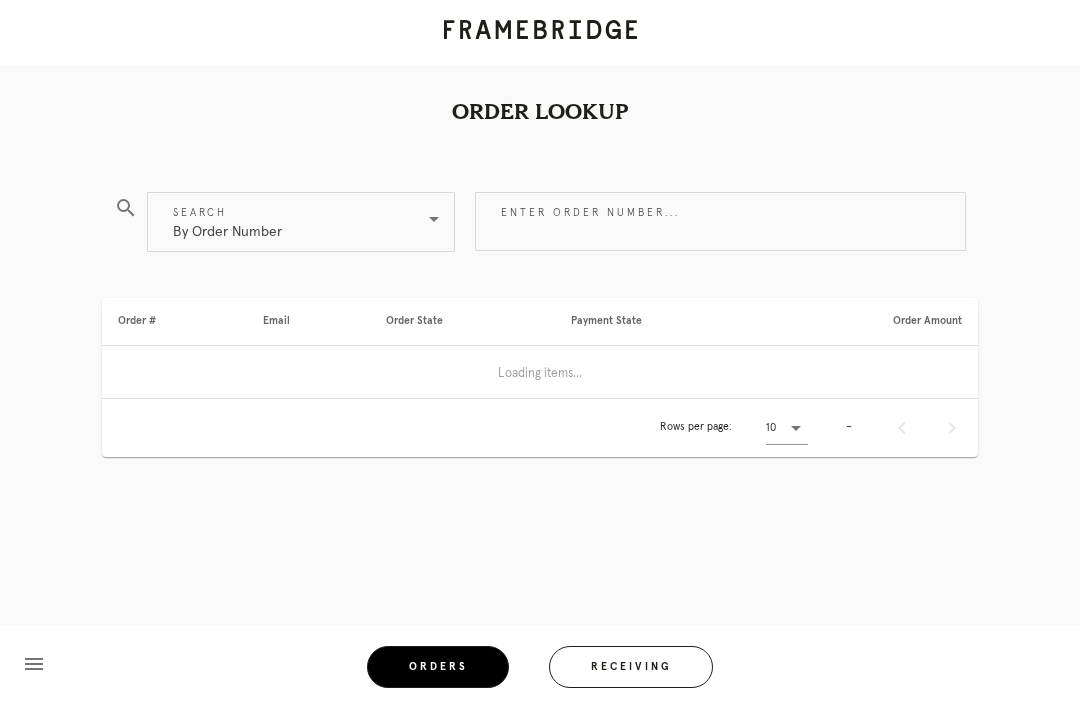 click on "Receiving" at bounding box center [631, 667] 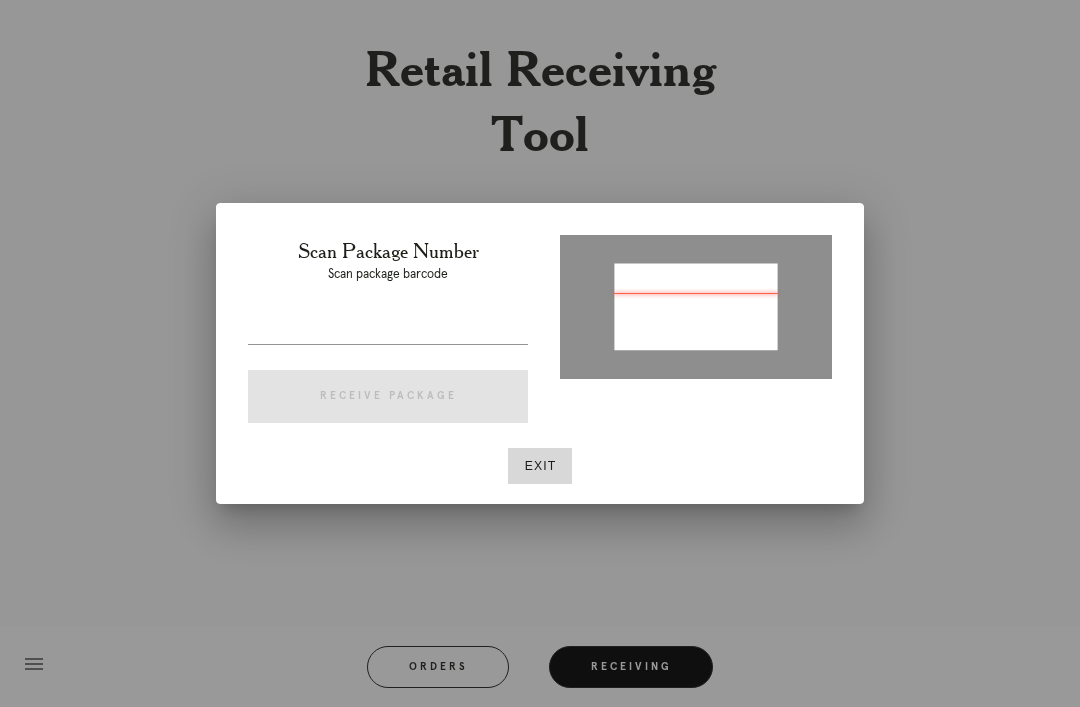 type on "P630263307117550" 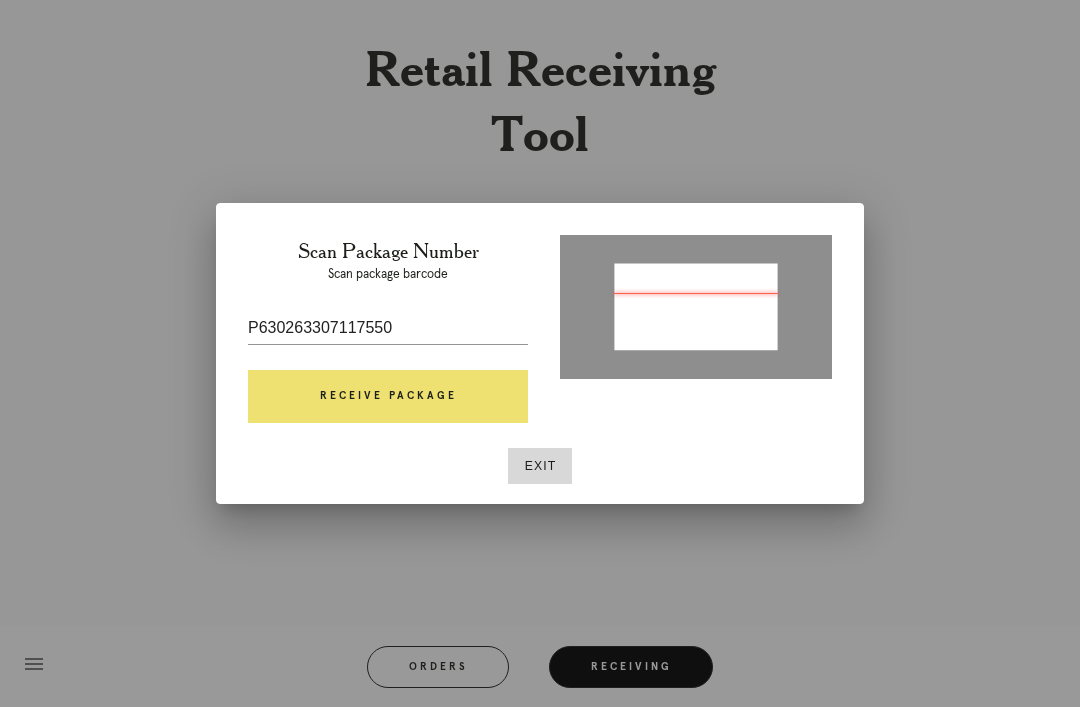 click on "Receive Package" at bounding box center (388, 397) 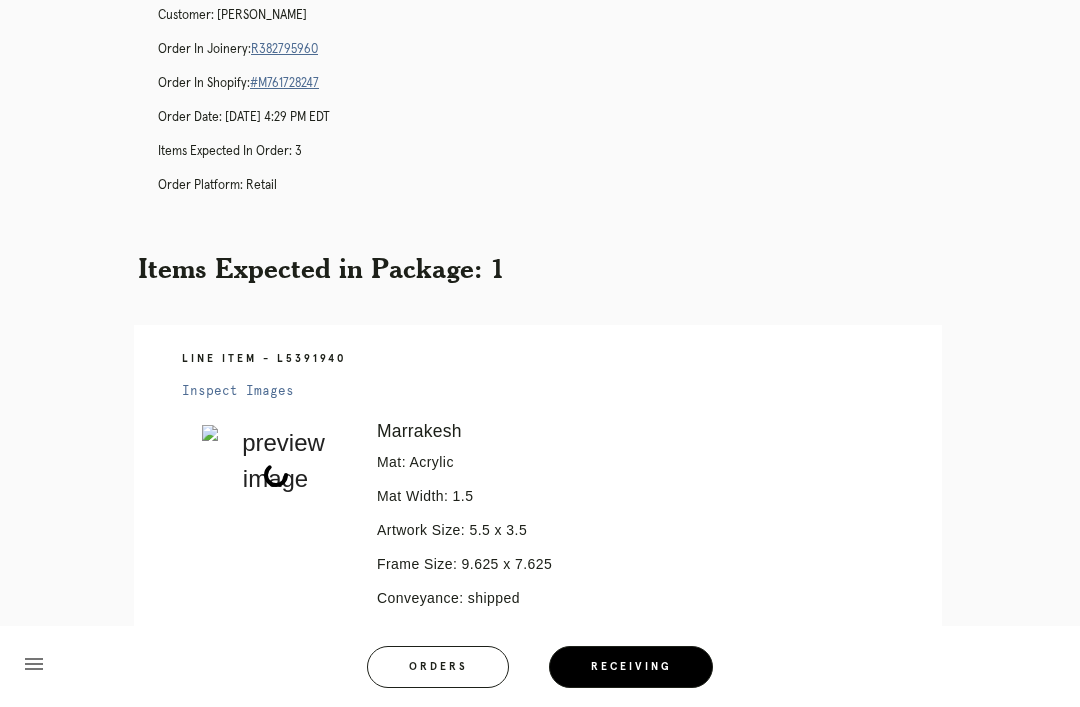 scroll, scrollTop: 0, scrollLeft: 0, axis: both 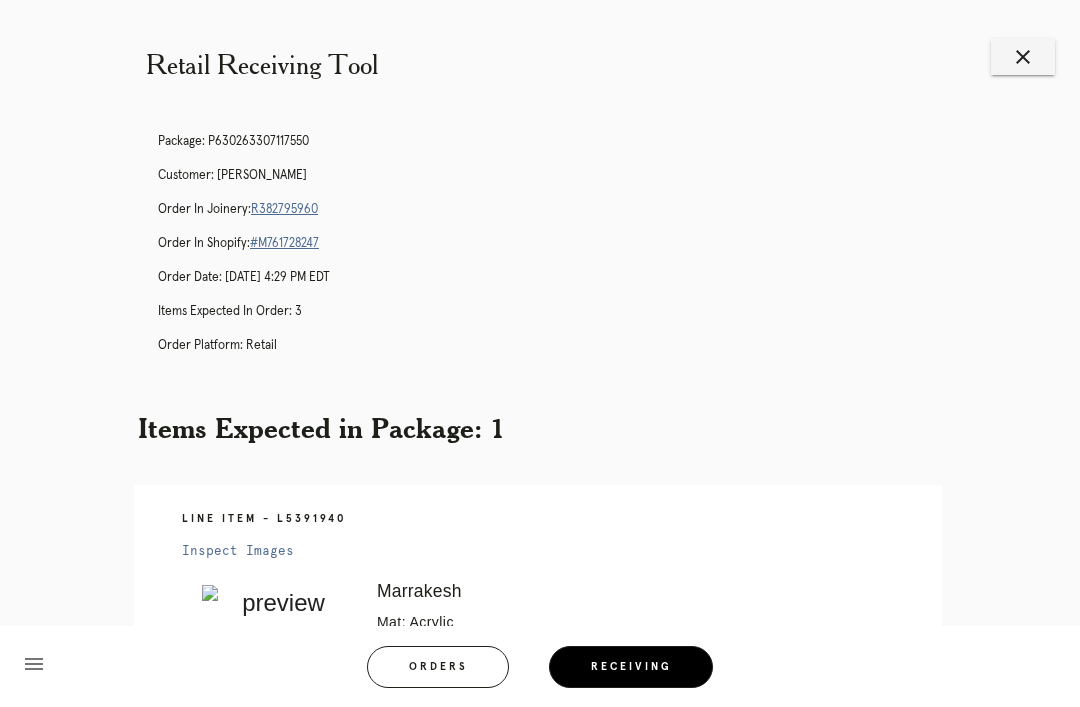 click on "R382795960" at bounding box center [284, 209] 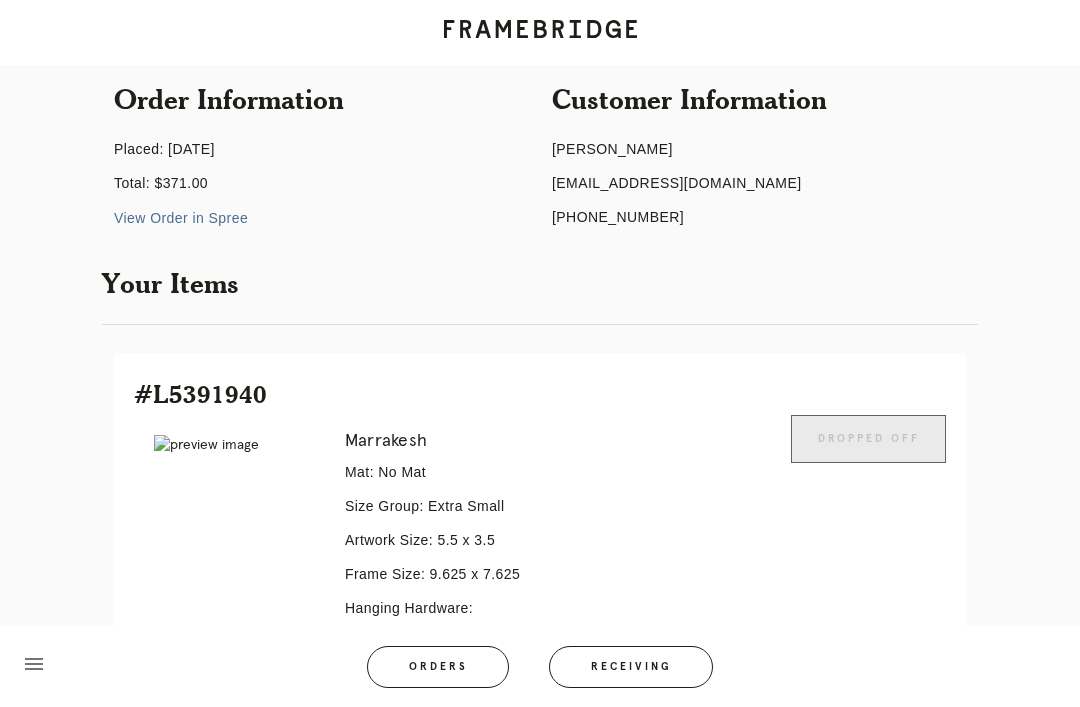 scroll, scrollTop: 481, scrollLeft: 0, axis: vertical 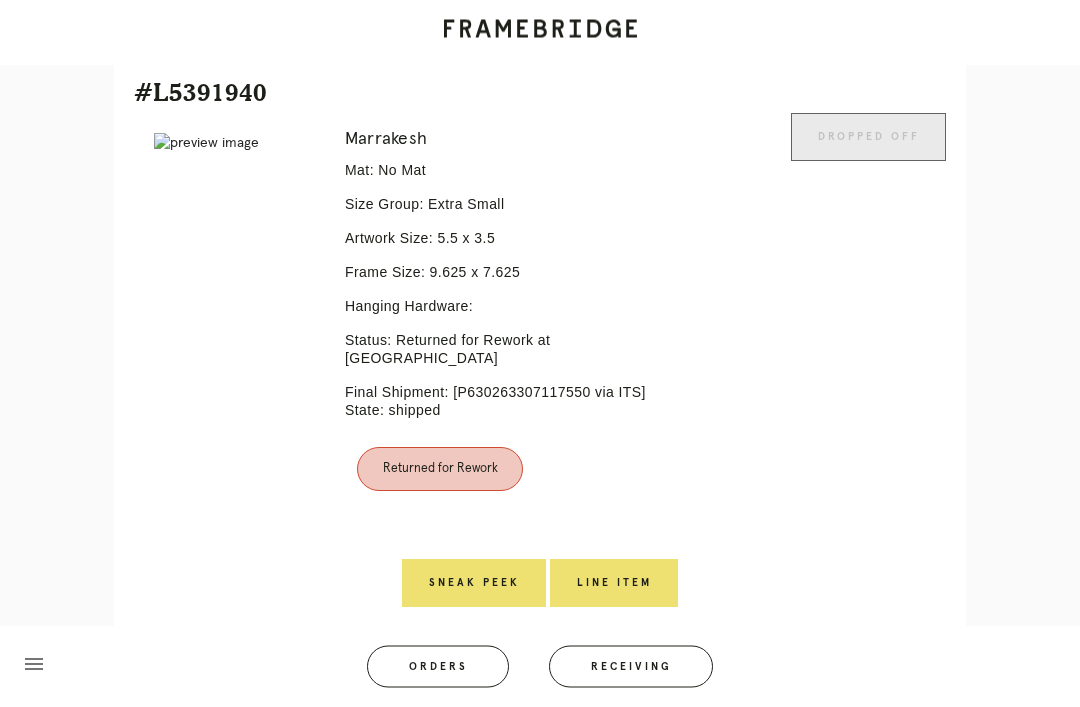 click on "Line Item" at bounding box center [614, 584] 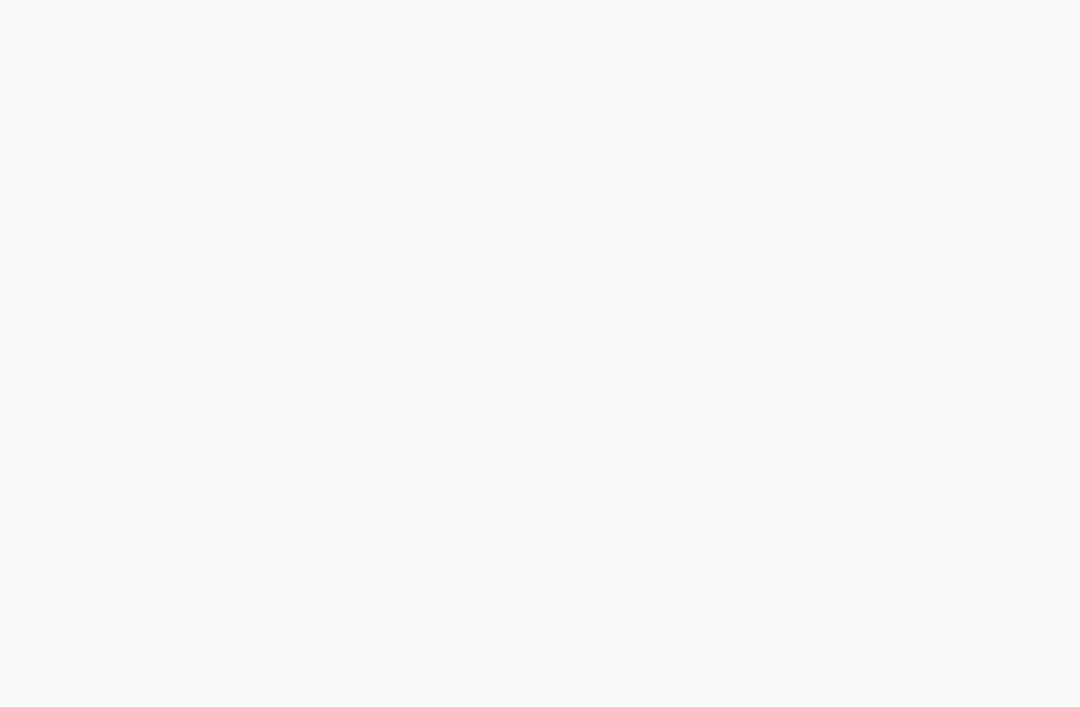 scroll, scrollTop: 0, scrollLeft: 0, axis: both 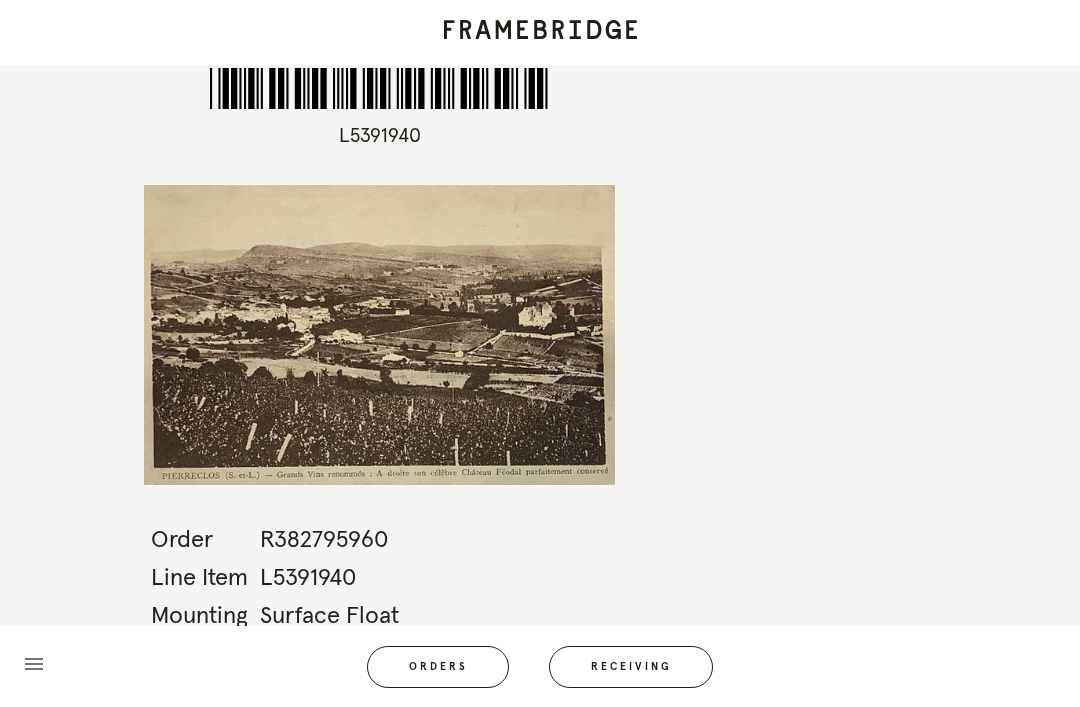 click on "Receiving" at bounding box center [631, 667] 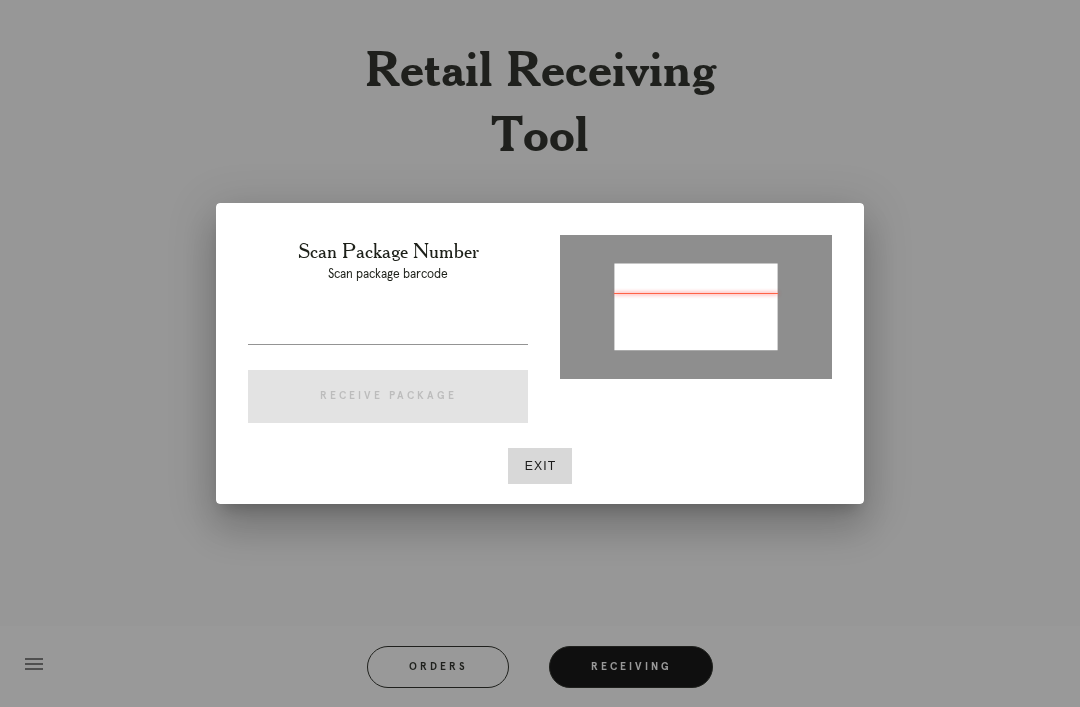 type on "P978780175147382" 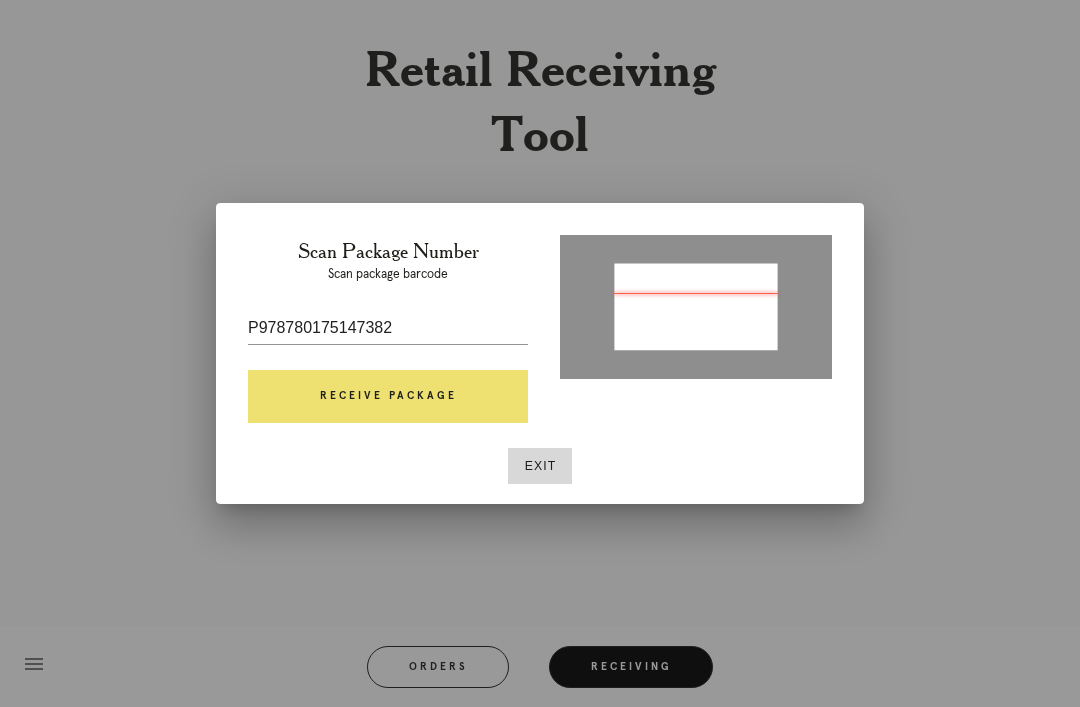 click on "Receive Package" at bounding box center [388, 397] 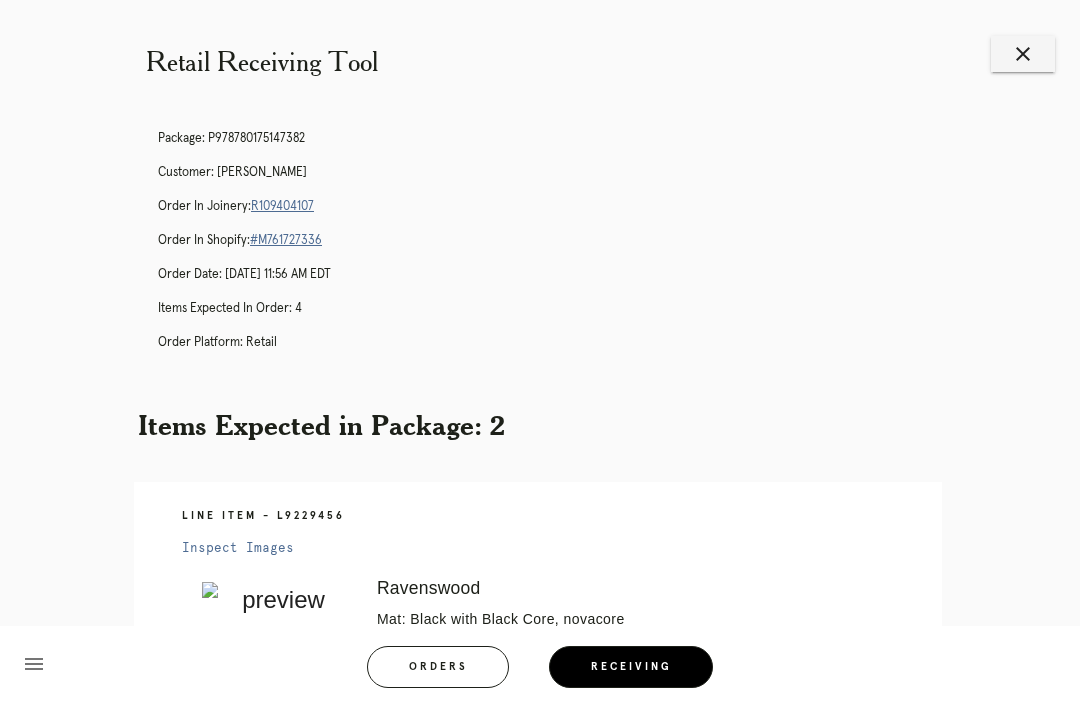 scroll, scrollTop: 0, scrollLeft: 0, axis: both 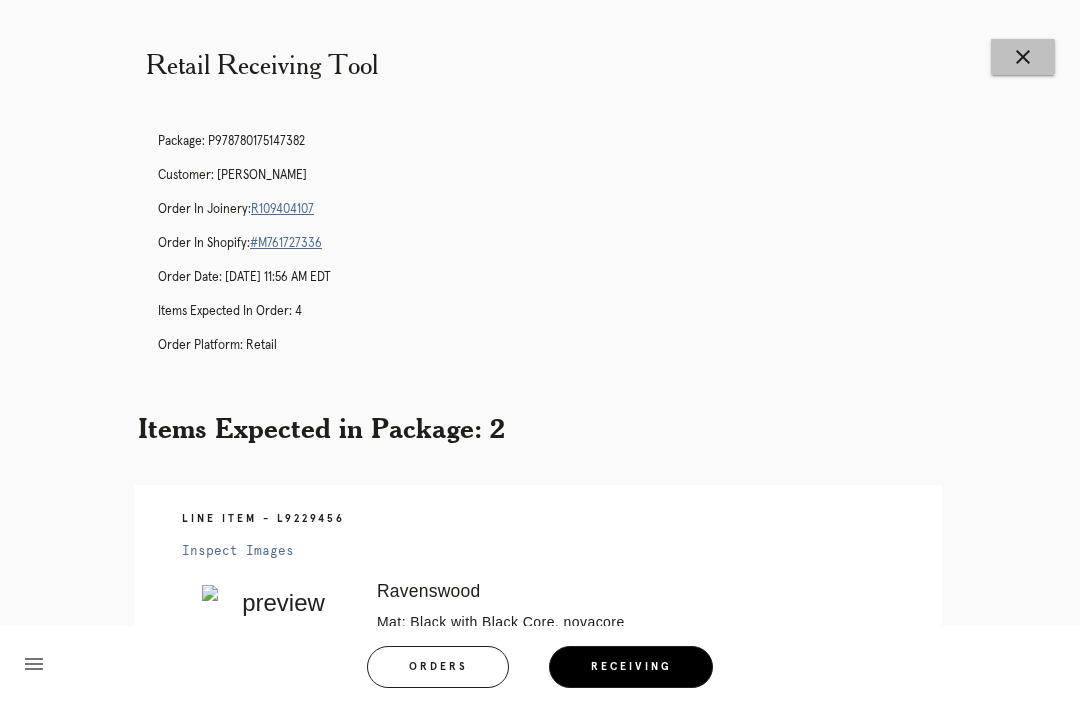 click on "close" at bounding box center [1023, 57] 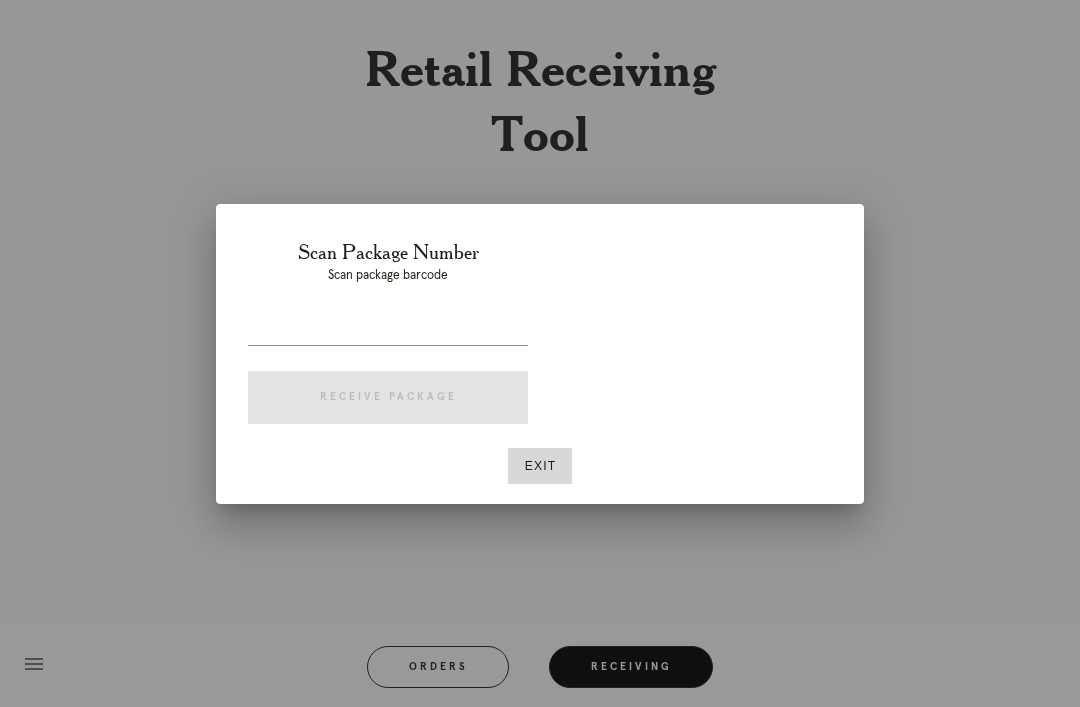 scroll, scrollTop: 0, scrollLeft: 0, axis: both 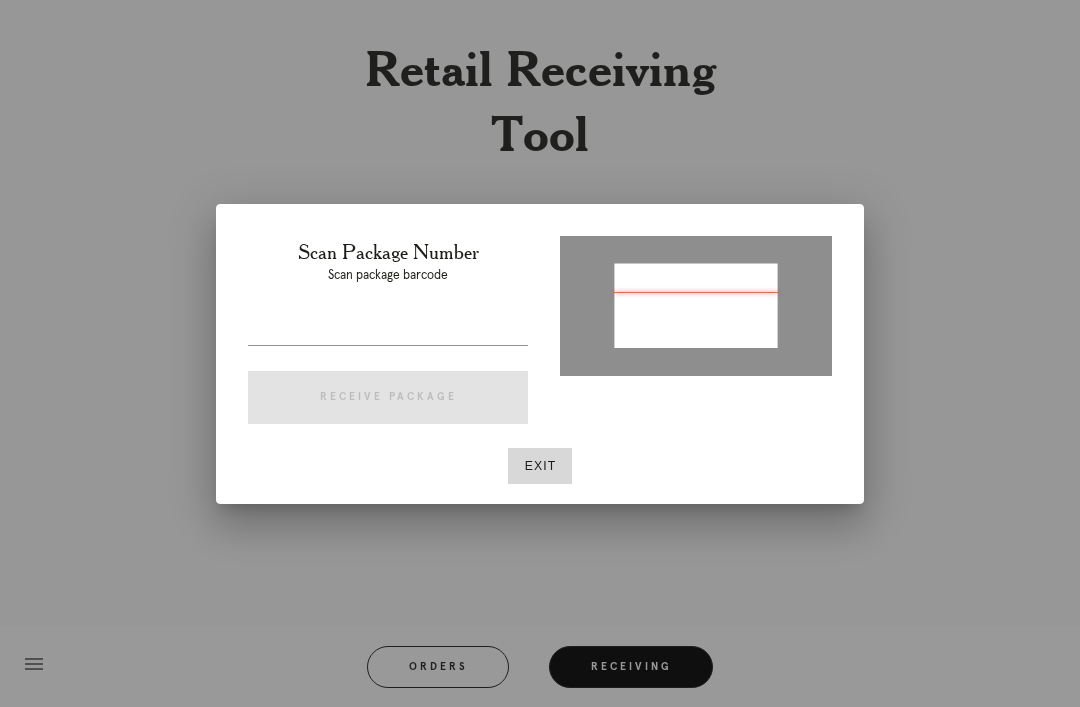 type on "P513235905568264" 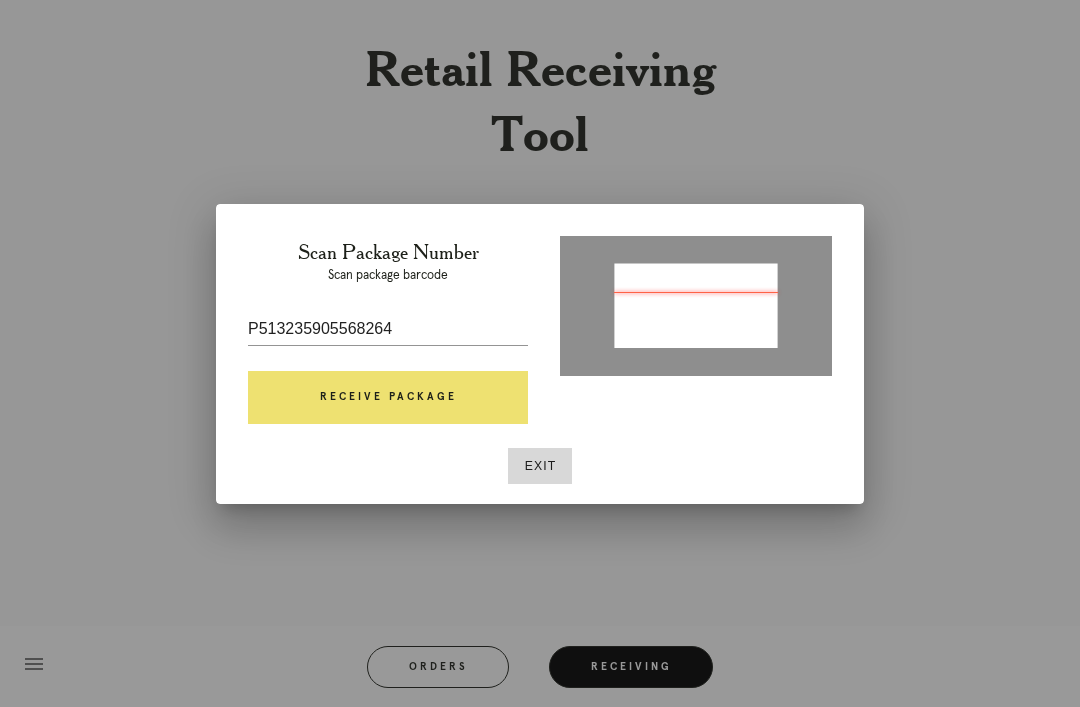 click on "Receive Package" at bounding box center [388, 398] 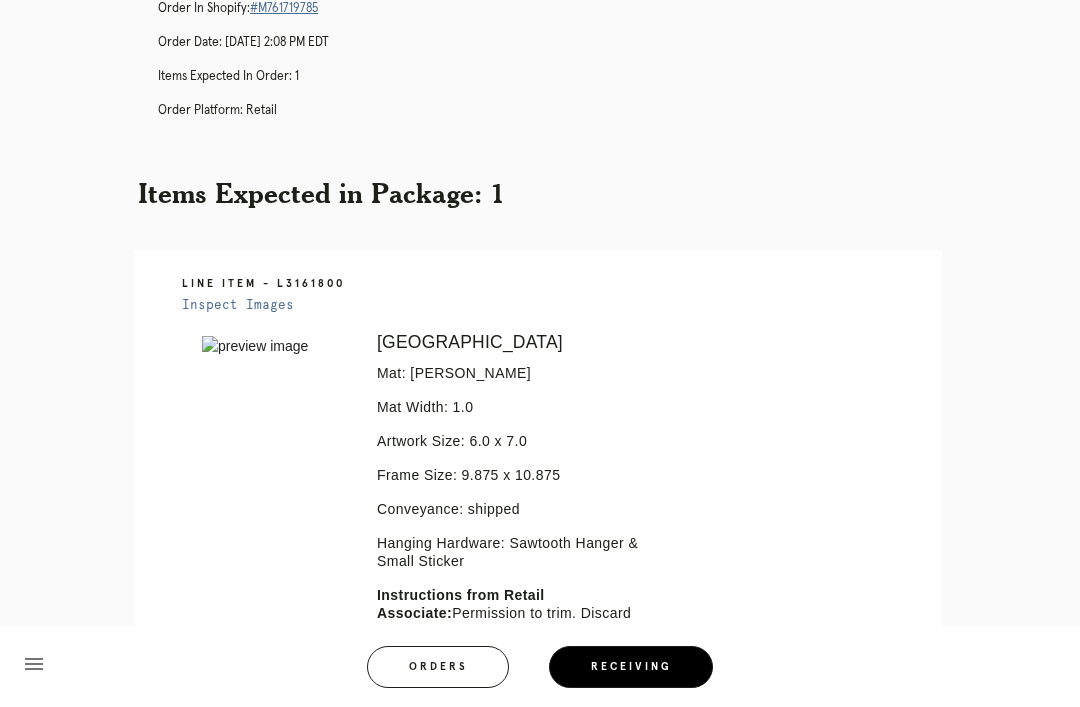scroll, scrollTop: 0, scrollLeft: 0, axis: both 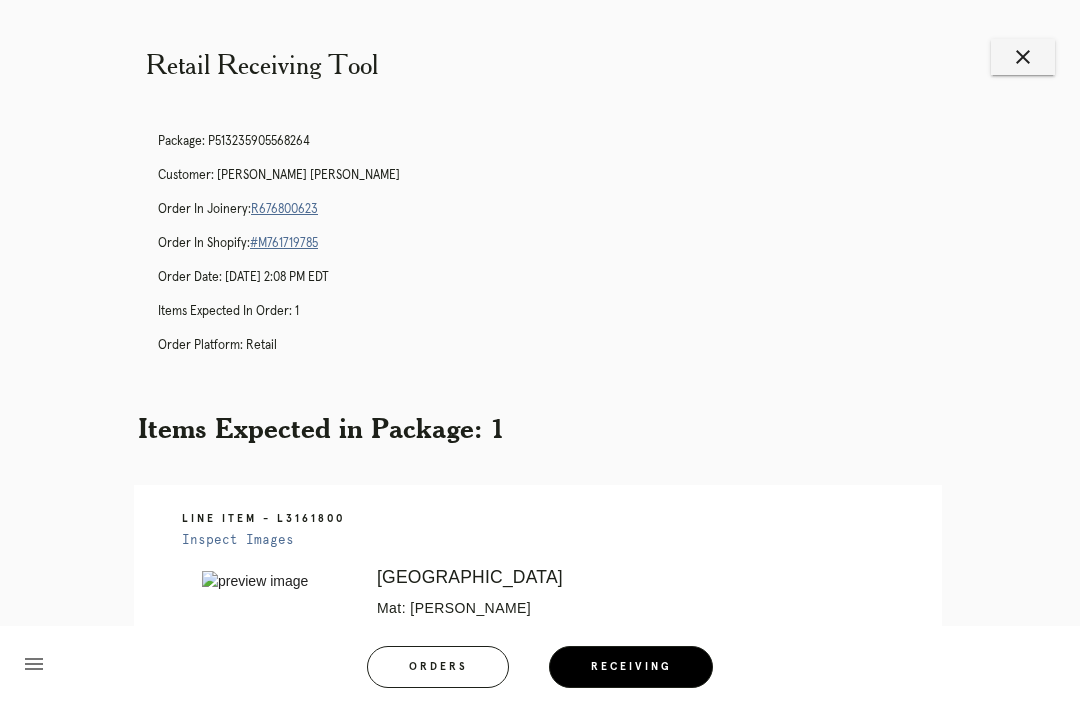click on "Package: P513235905568264   Customer: Alyssa Wiener Sandler
Order in Joinery:
R676800623
Order in Shopify:
#M761719785
Order Date:
06/22/2025  2:08 PM EDT
Items Expected in Order: 1   Order Platform: retail" at bounding box center [560, 252] 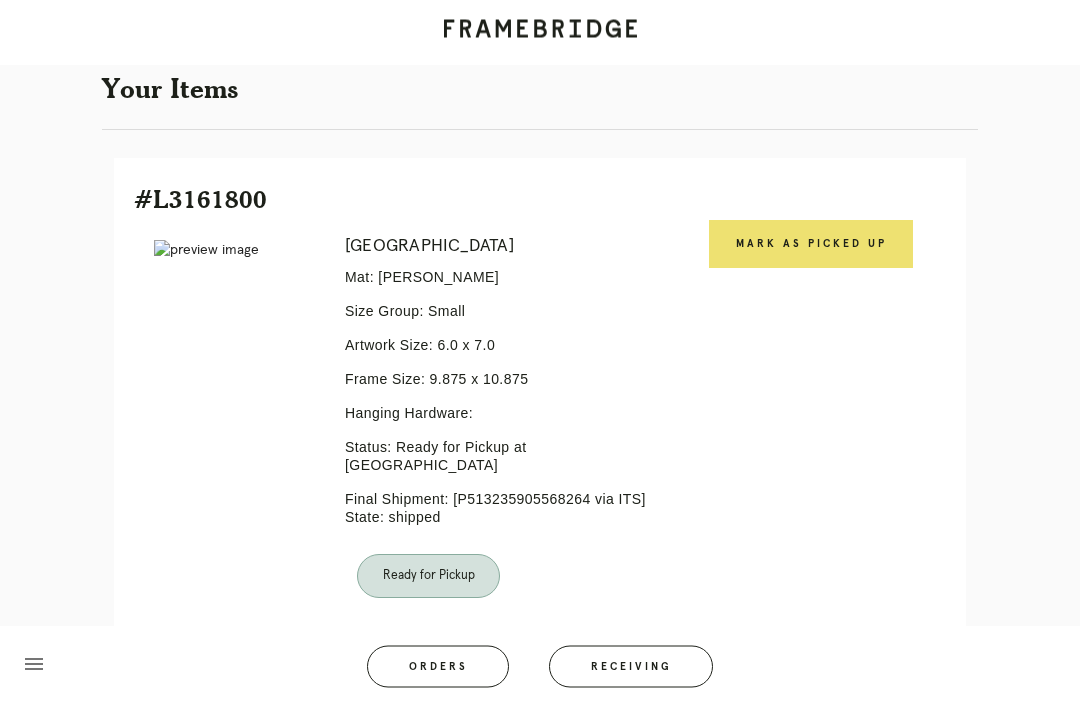scroll, scrollTop: 433, scrollLeft: 0, axis: vertical 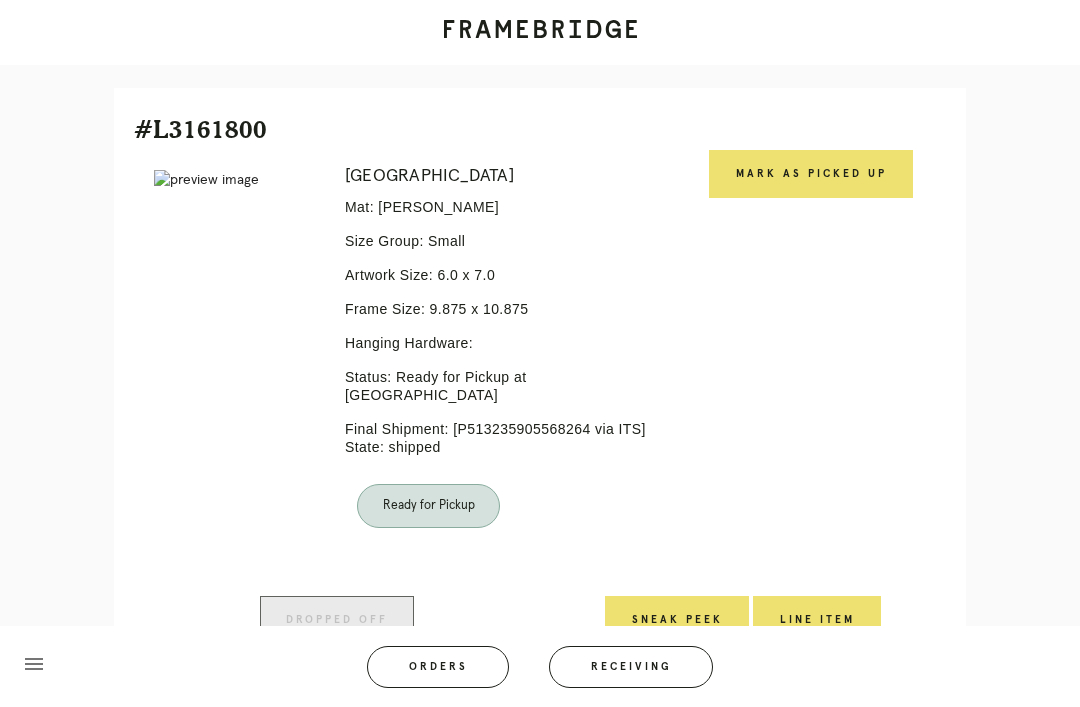 click on "Mark as Picked Up" at bounding box center (811, 174) 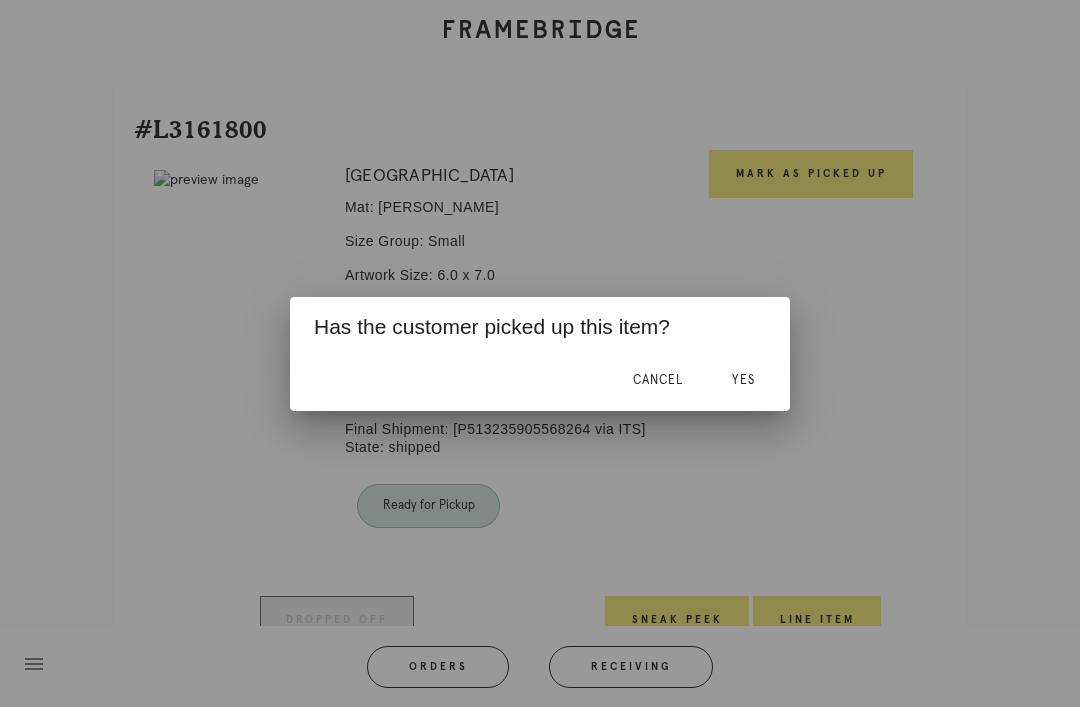 click on "Yes" at bounding box center [743, 380] 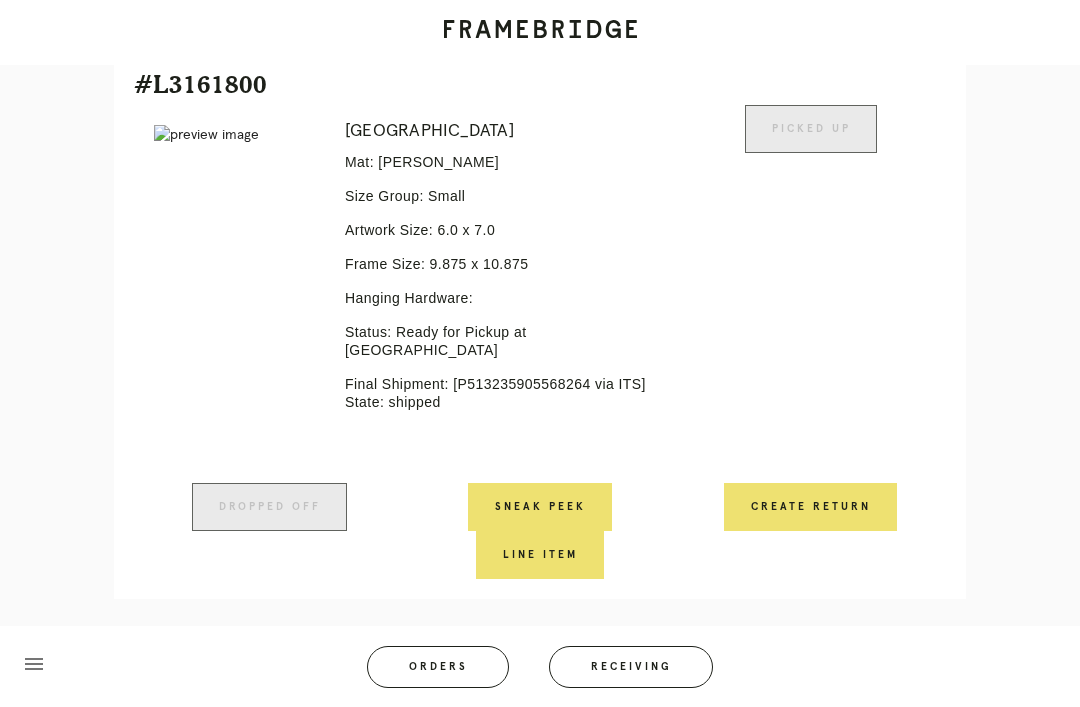 scroll, scrollTop: 479, scrollLeft: 0, axis: vertical 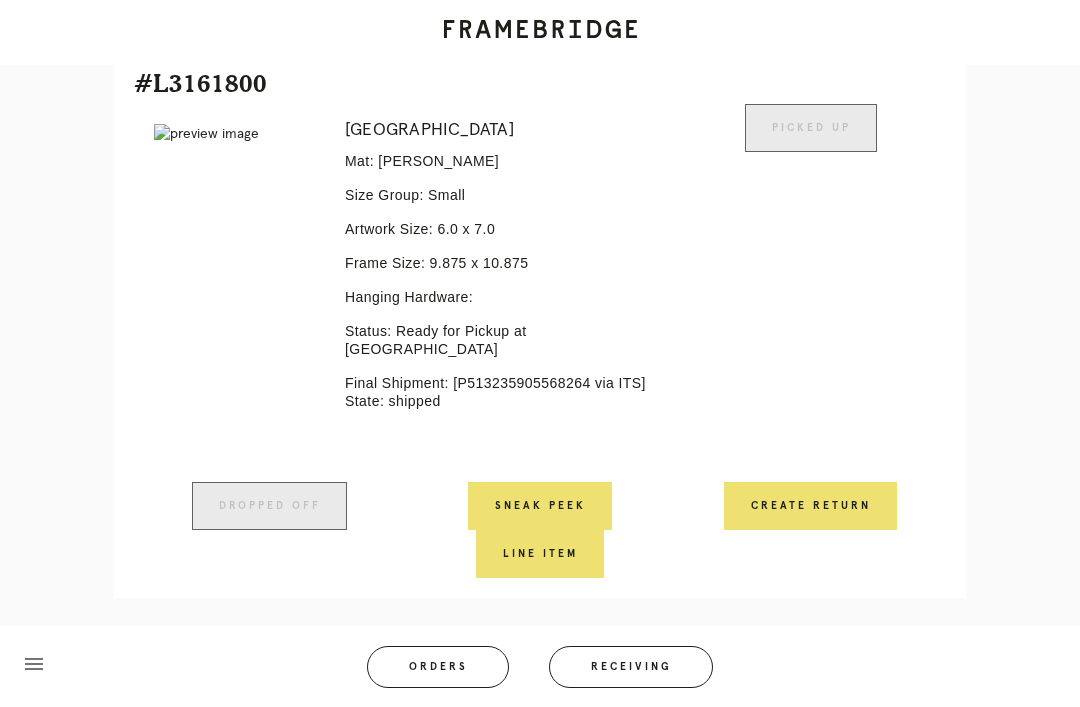 click on "Receiving" at bounding box center [631, 667] 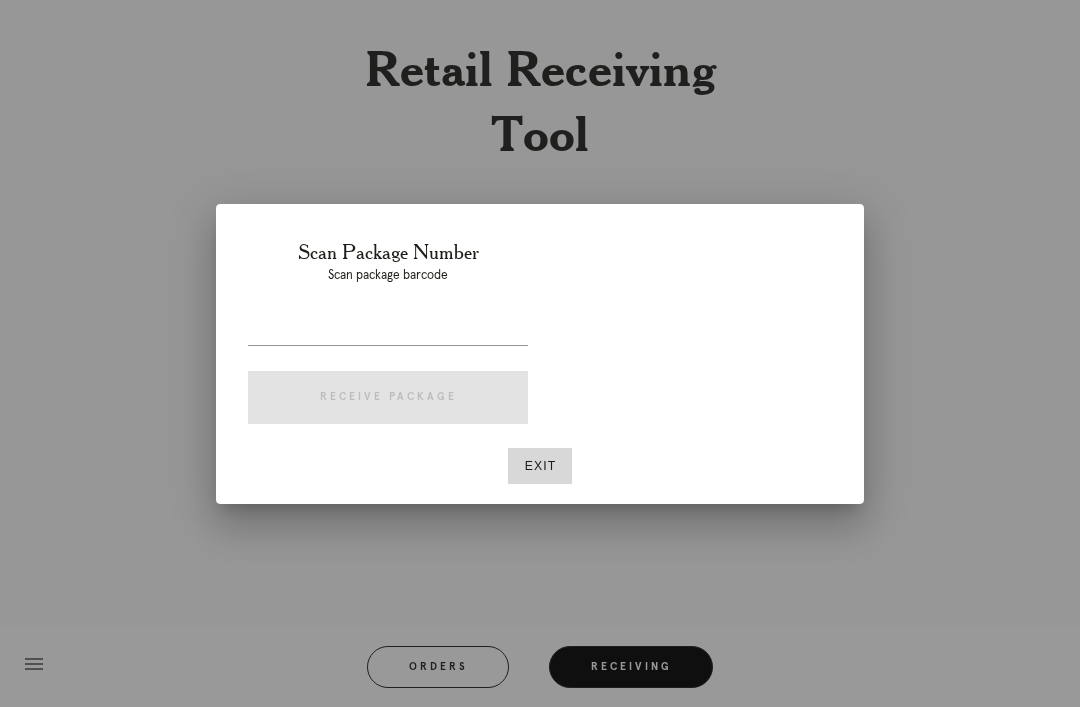 click at bounding box center [388, 329] 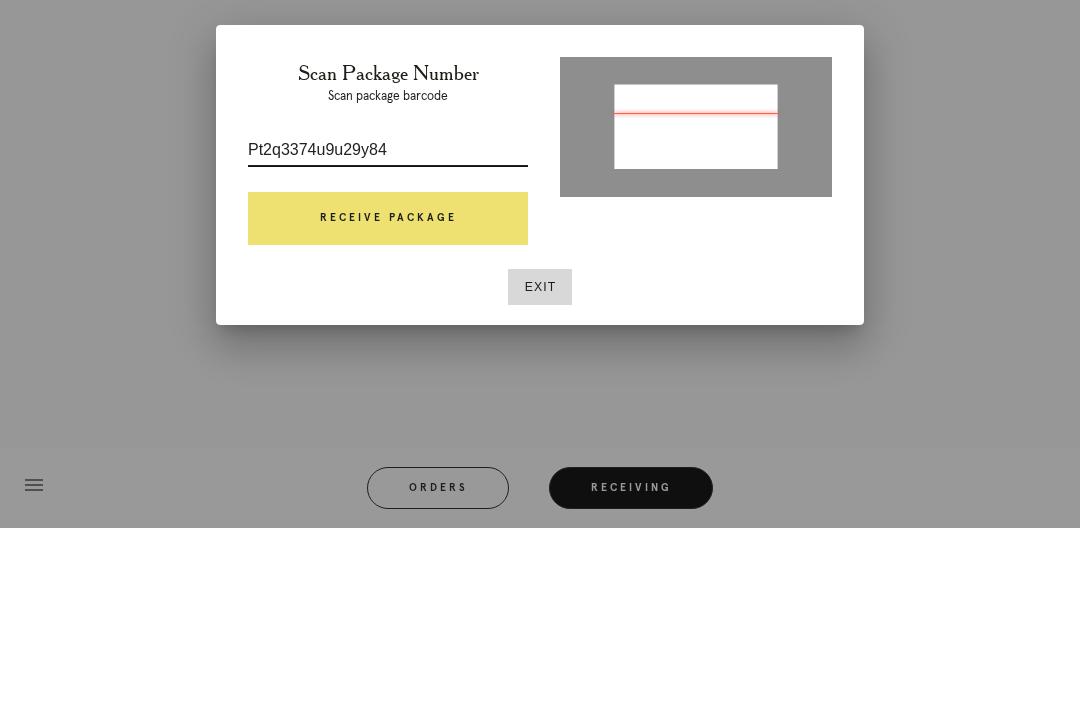 type on "P623337429229484" 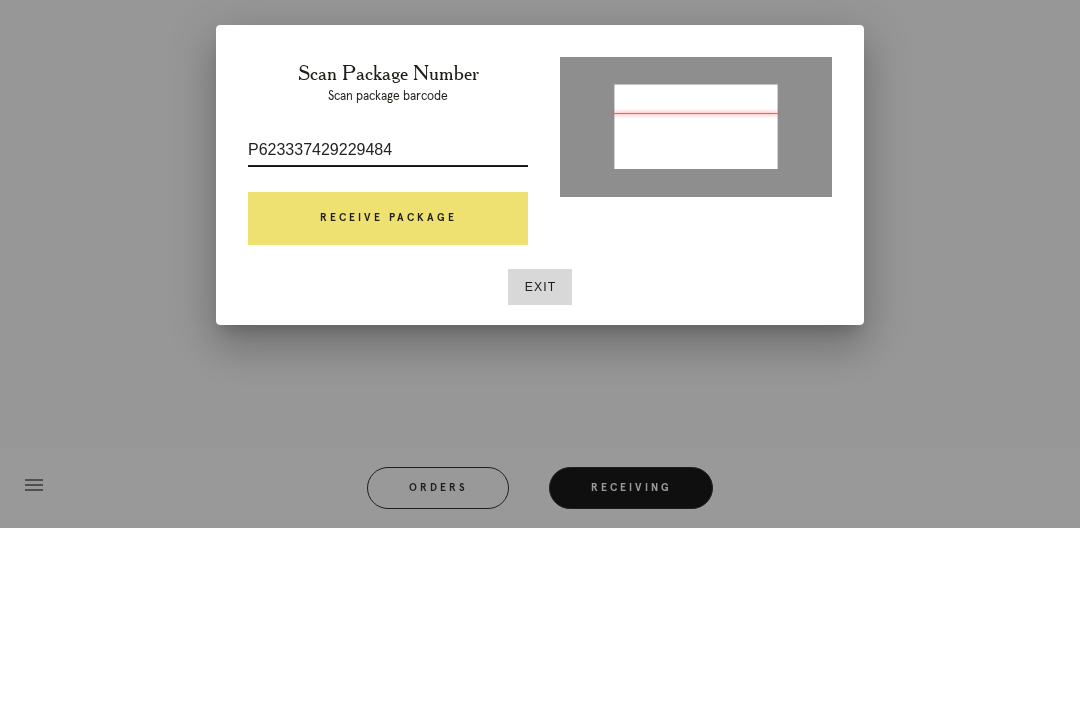 click on "Receive Package" at bounding box center [388, 398] 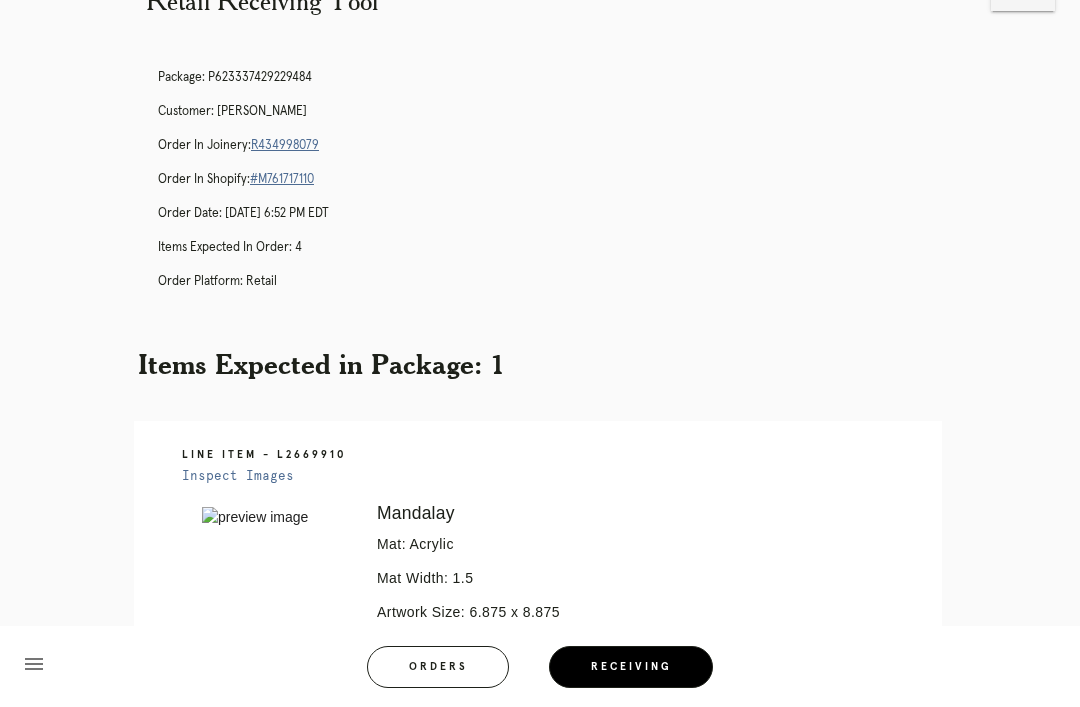 click on "R434998079" at bounding box center [285, 145] 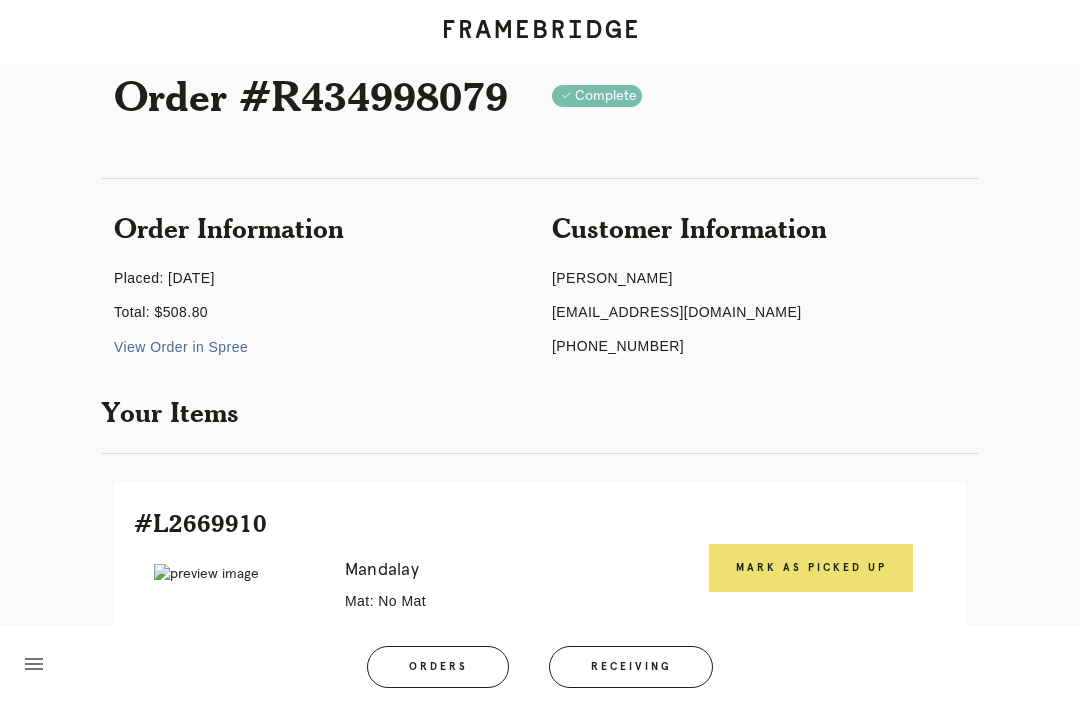 scroll, scrollTop: 301, scrollLeft: 0, axis: vertical 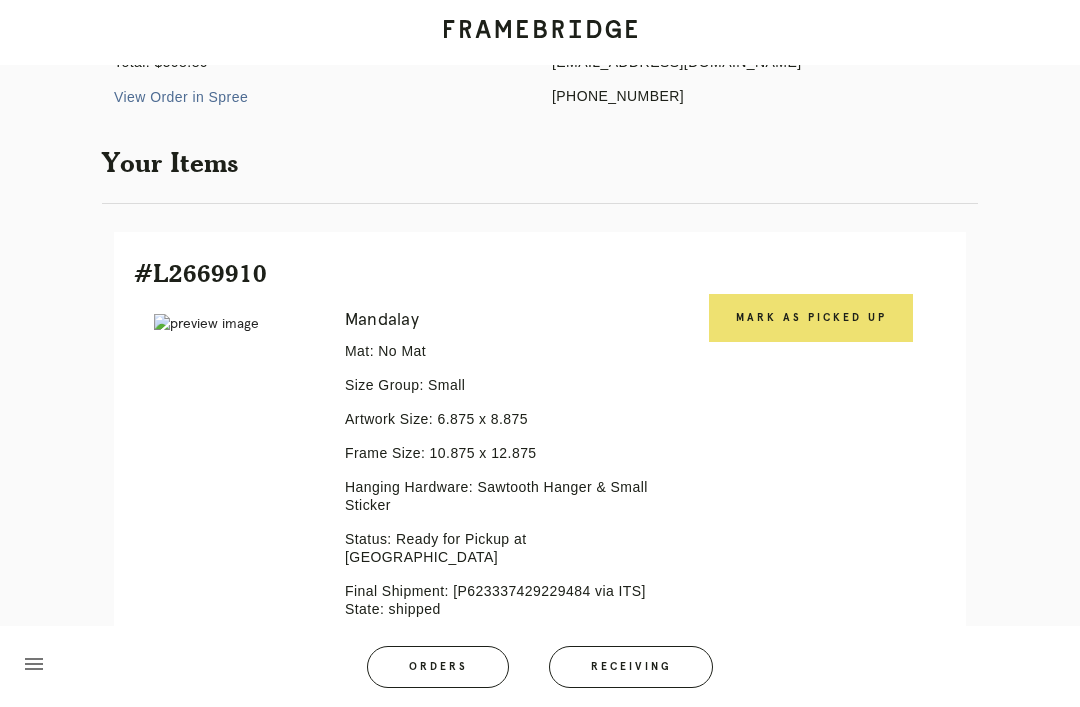 click on "Mark as Picked Up" at bounding box center [811, 318] 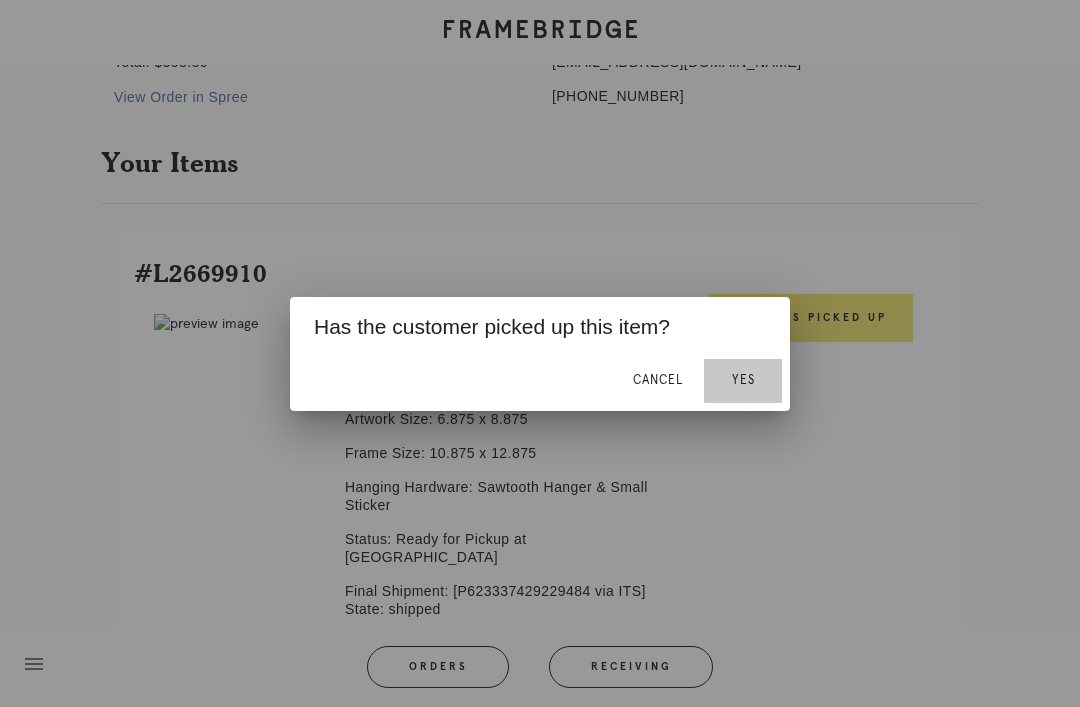 click on "Yes" at bounding box center (743, 381) 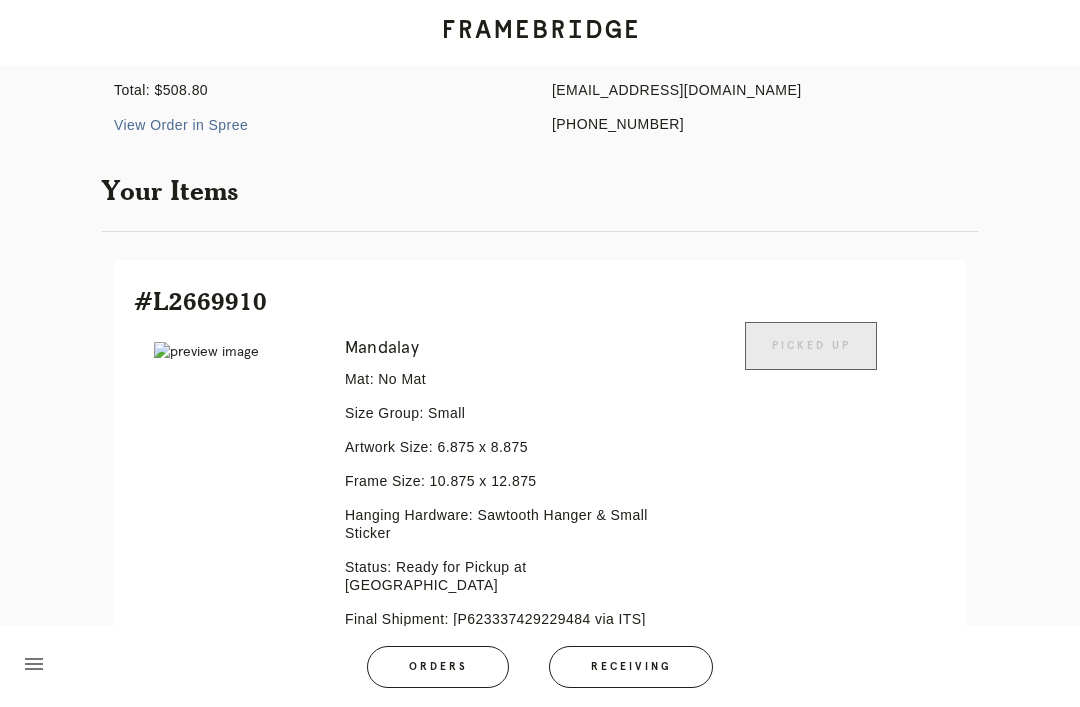 click on "Receiving" at bounding box center (631, 667) 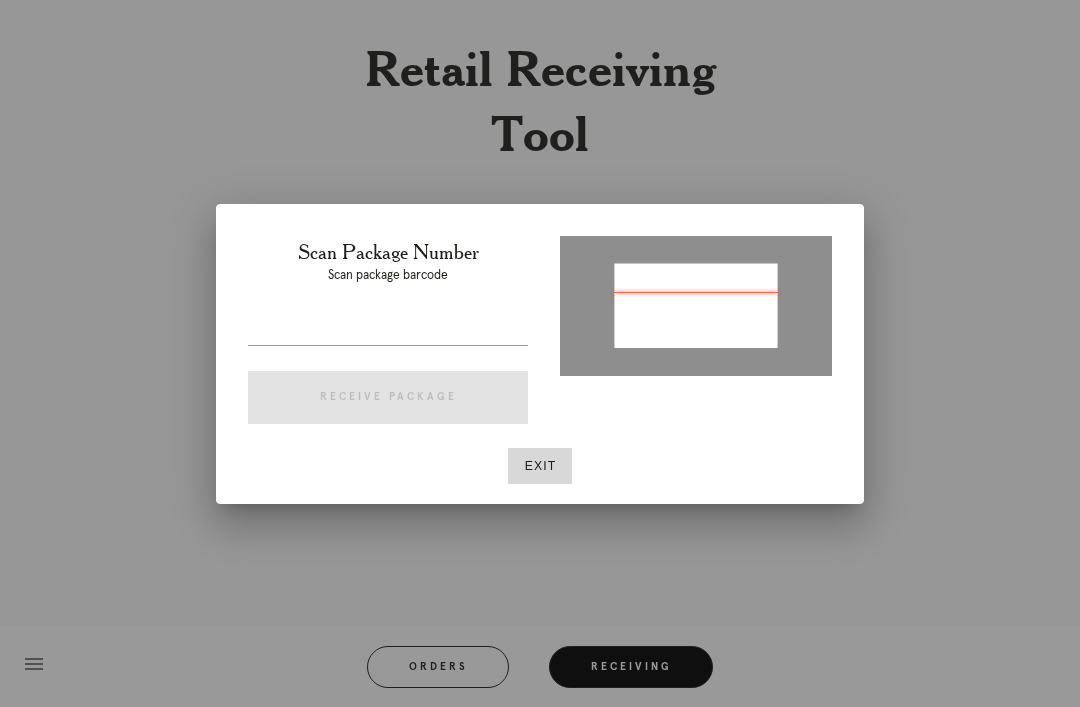 type on "P978780175147382" 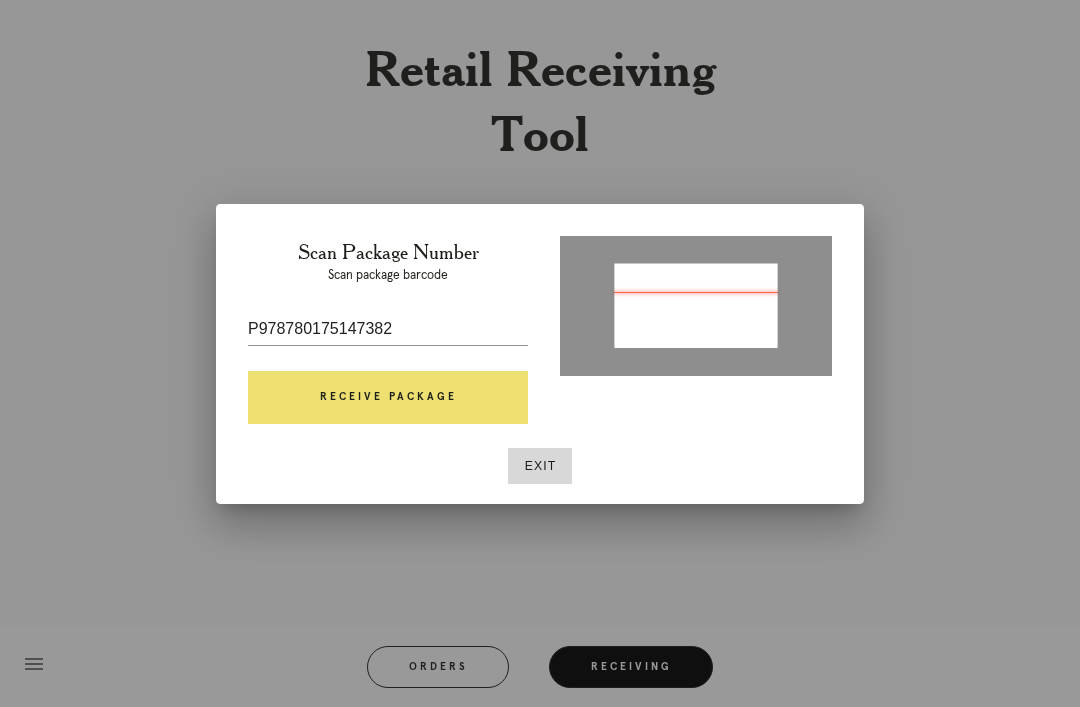 click on "Scan Package Number   Scan package barcode   P978780175147382   Receive Package" at bounding box center [388, 336] 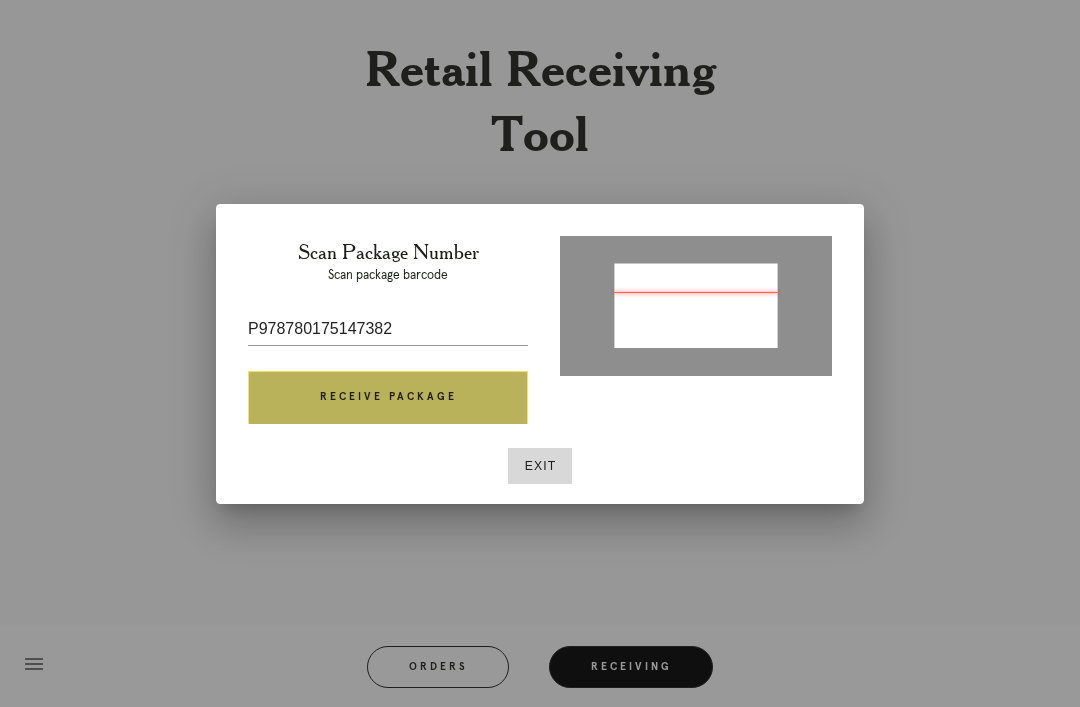 click on "Receive Package" at bounding box center [388, 398] 